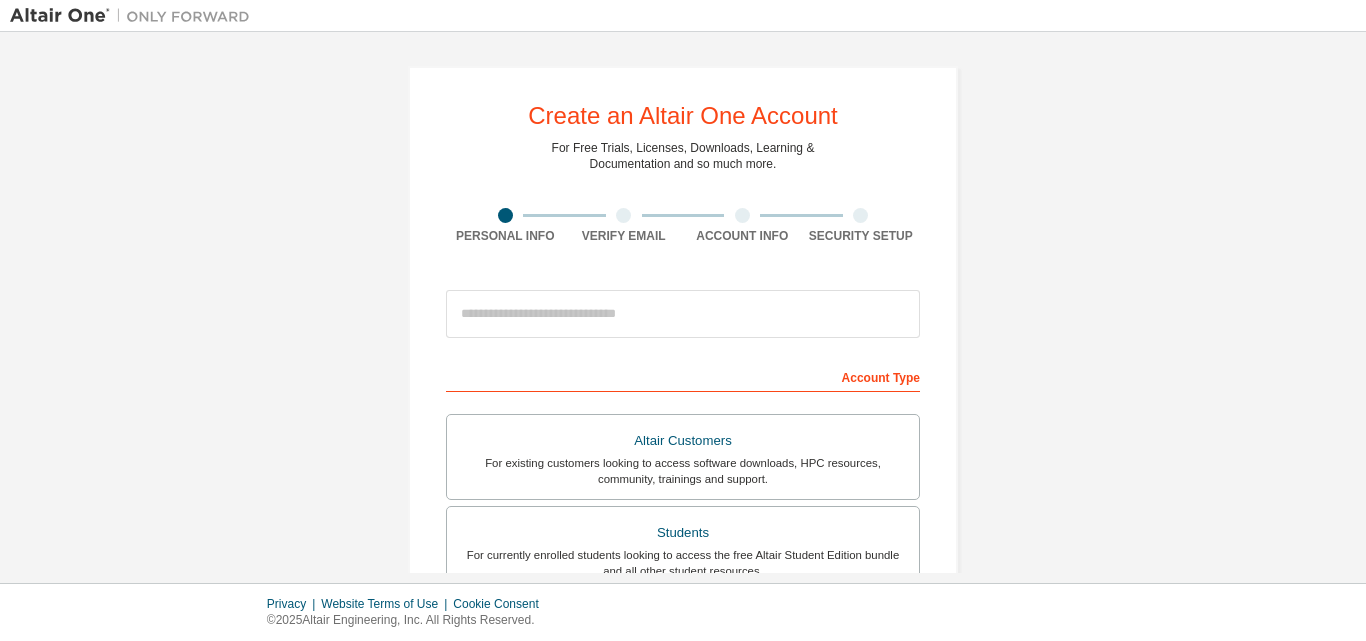 scroll, scrollTop: 0, scrollLeft: 0, axis: both 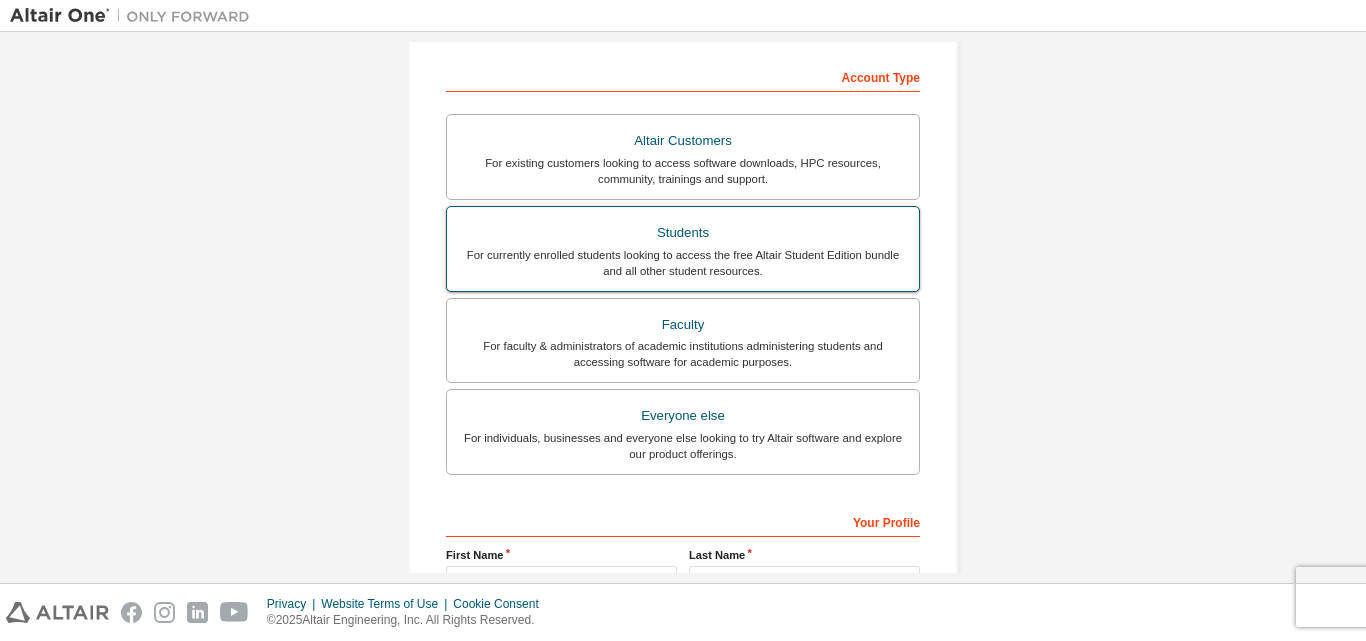 click on "Students" at bounding box center (683, 233) 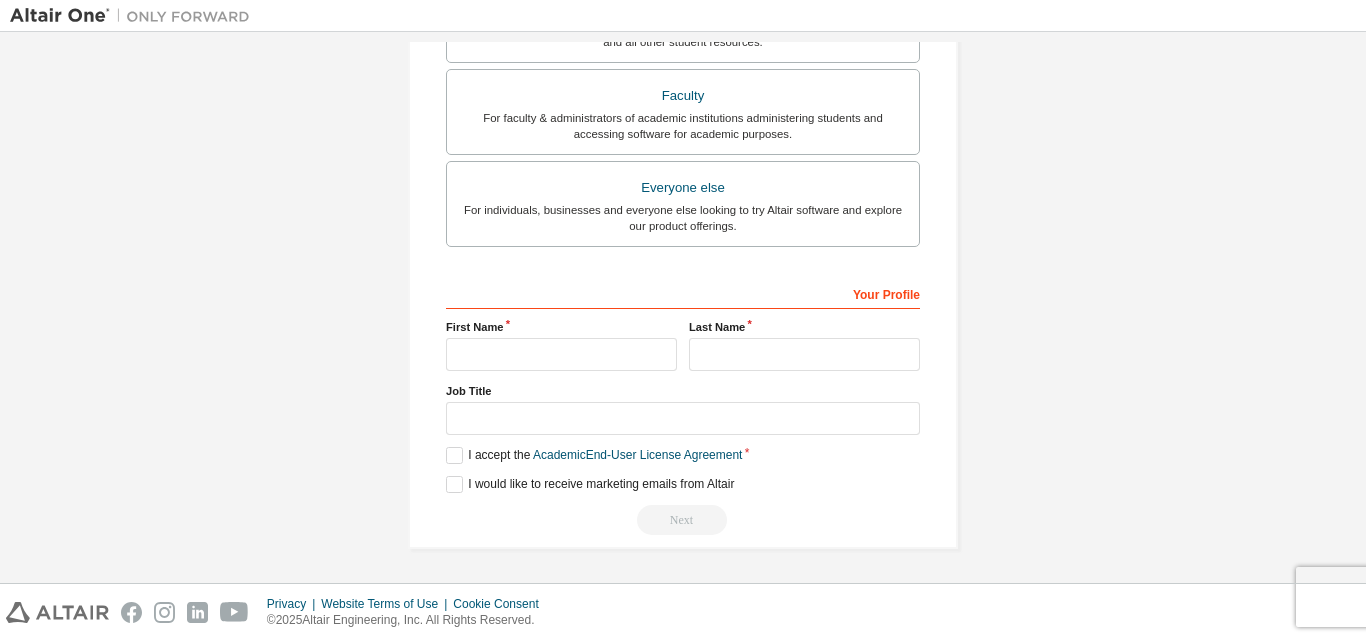 scroll, scrollTop: 480, scrollLeft: 0, axis: vertical 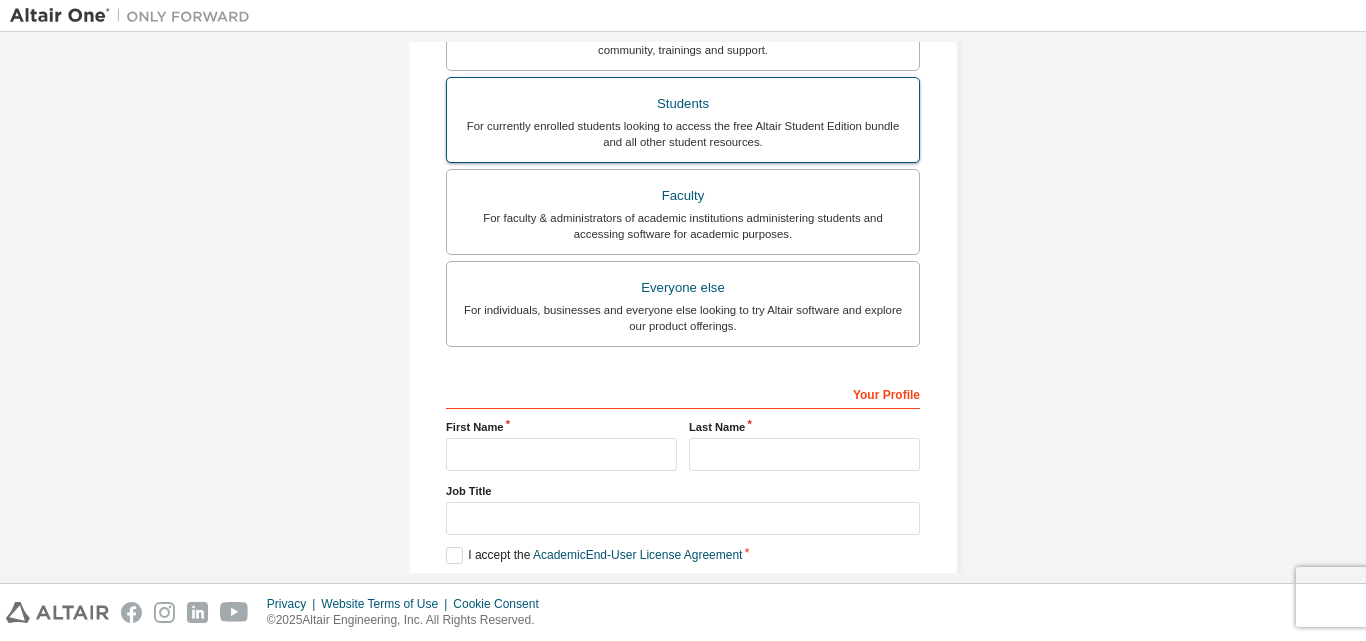 click on "Students" at bounding box center (683, 104) 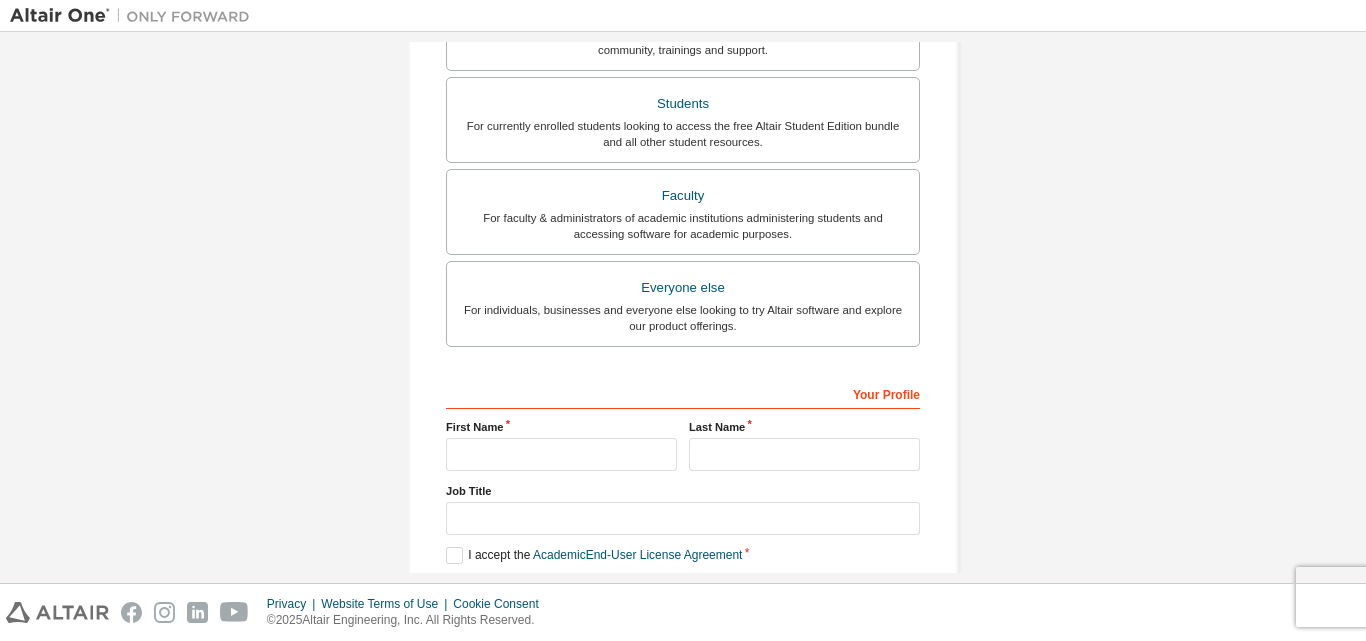 click on "Create an Altair One Account For Free Trials, Licenses, Downloads, Learning & Documentation and so much more. Personal Info Verify Email Account Info Security Setup This is a federated email. No need to register a new account. You should be able to login by using your company's SSO credentials. Email already exists. Please try to login instead. Account Type Academic emails outside our recognised list will require manual verification. You must enter a valid email address provided by your academic institution (e.g., [EMAIL]). What if I cannot get one? Altair Customers For existing customers looking to access software downloads, HPC resources, community, trainings and support. Students For currently enrolled students looking to access the free Altair Student Edition bundle and all other student resources. Faculty For faculty & administrators of academic institutions administering students and accessing software for academic purposes. Everyone else Your Profile [FIRST] [LAST]" at bounding box center (683, 117) 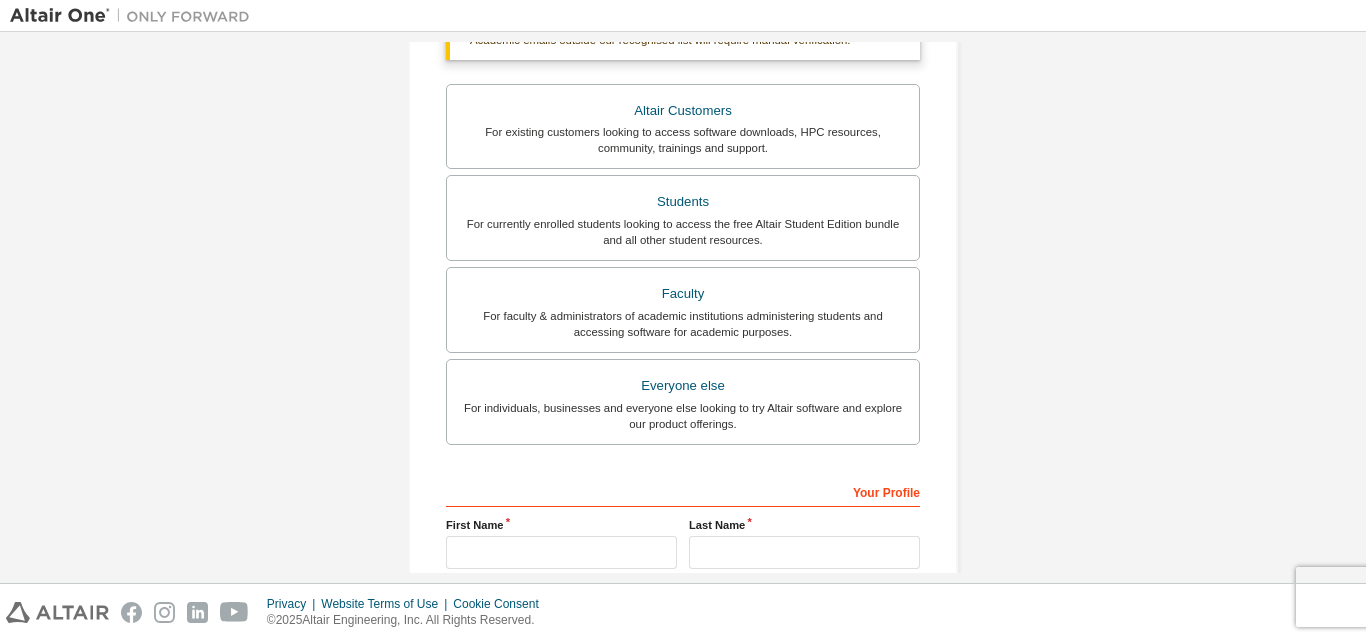scroll, scrollTop: 380, scrollLeft: 0, axis: vertical 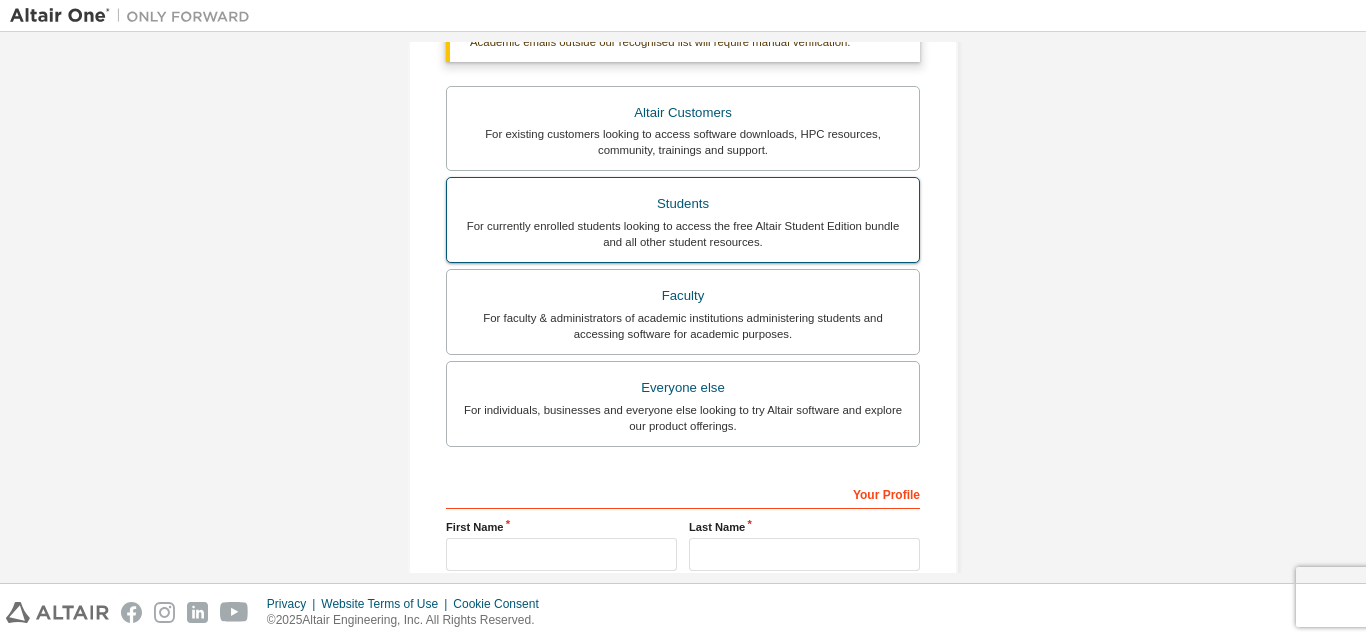 click on "Students" at bounding box center [683, 204] 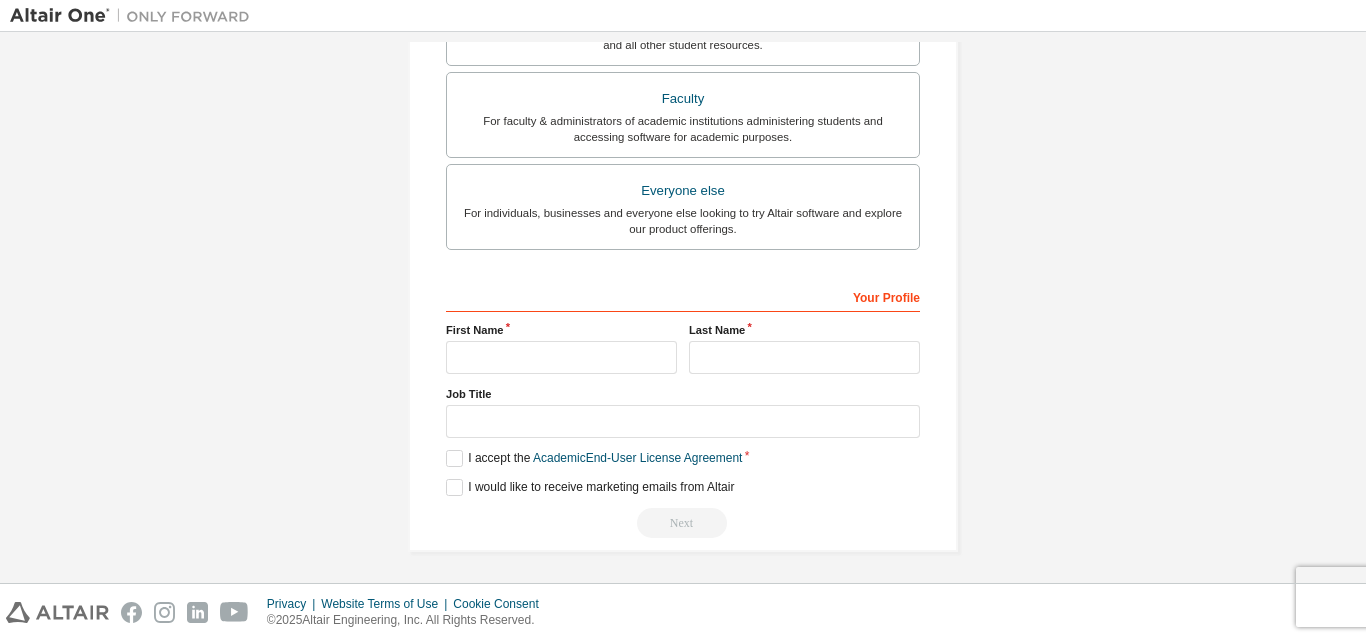 scroll, scrollTop: 580, scrollLeft: 0, axis: vertical 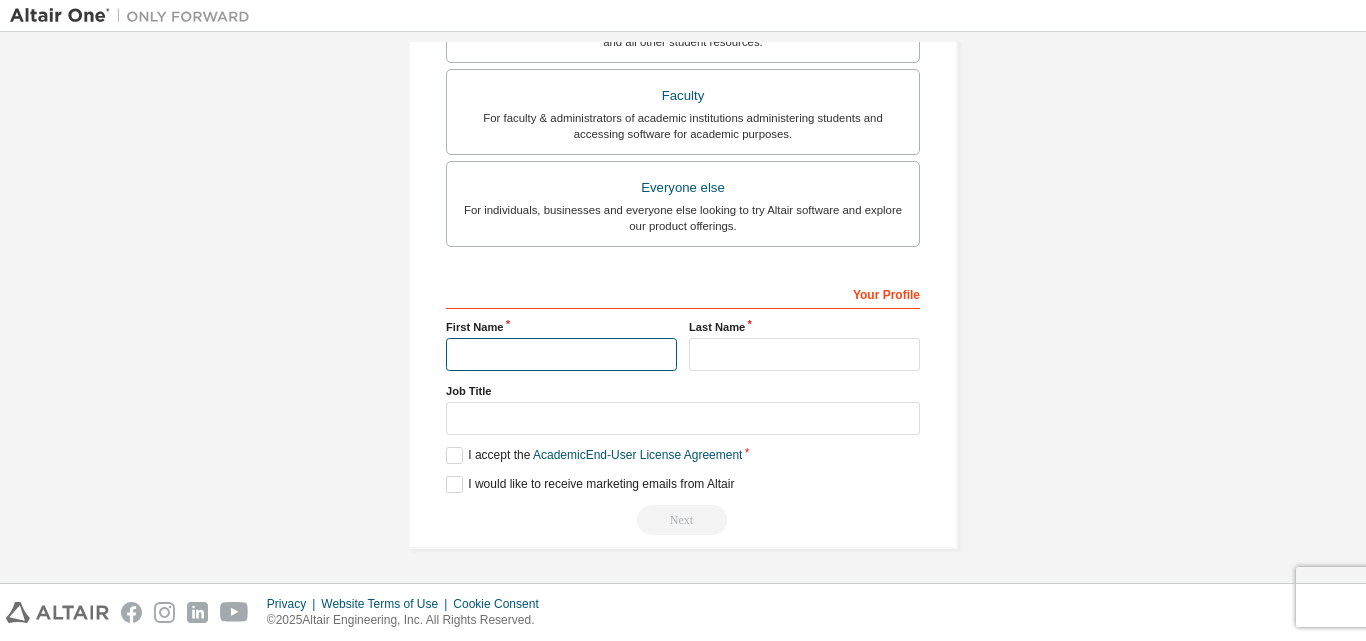 click at bounding box center (561, 354) 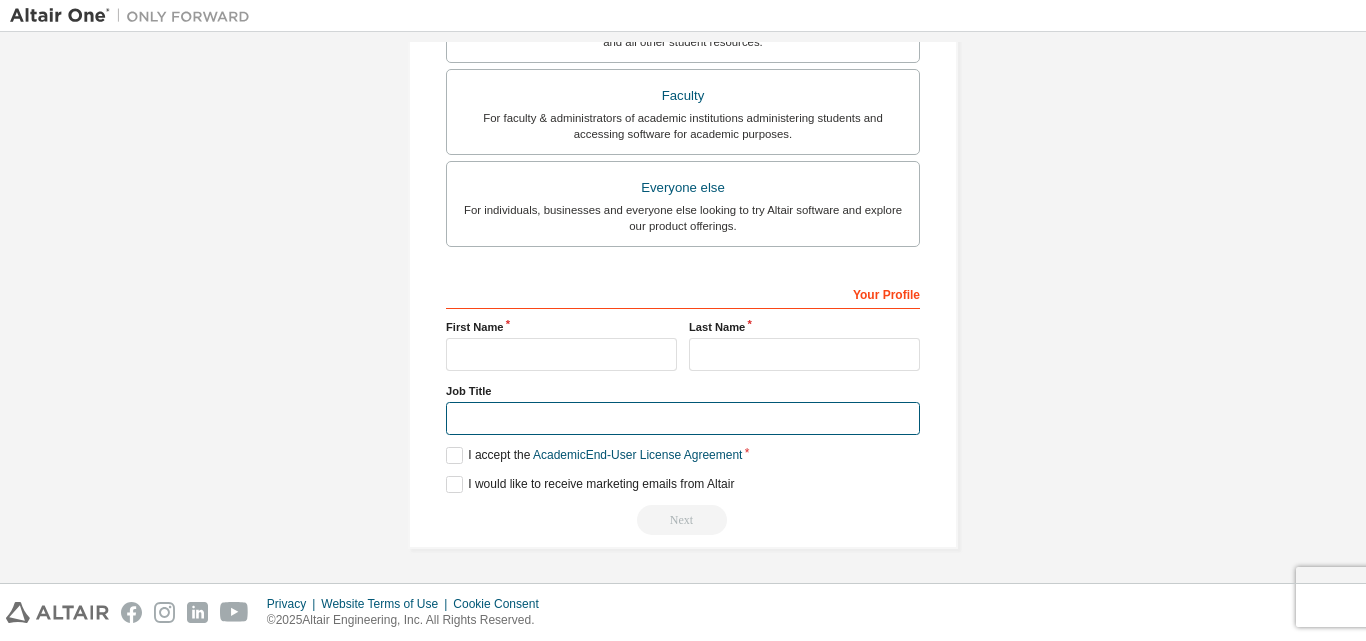 click at bounding box center [683, 418] 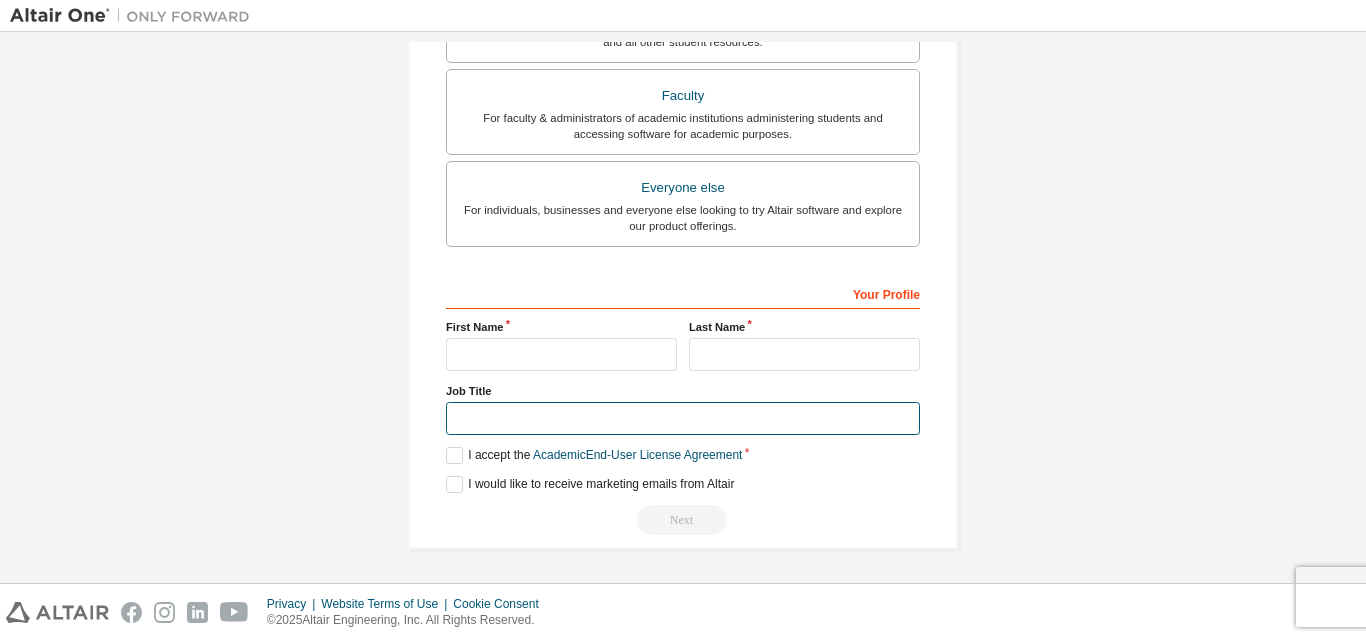 scroll, scrollTop: 0, scrollLeft: 0, axis: both 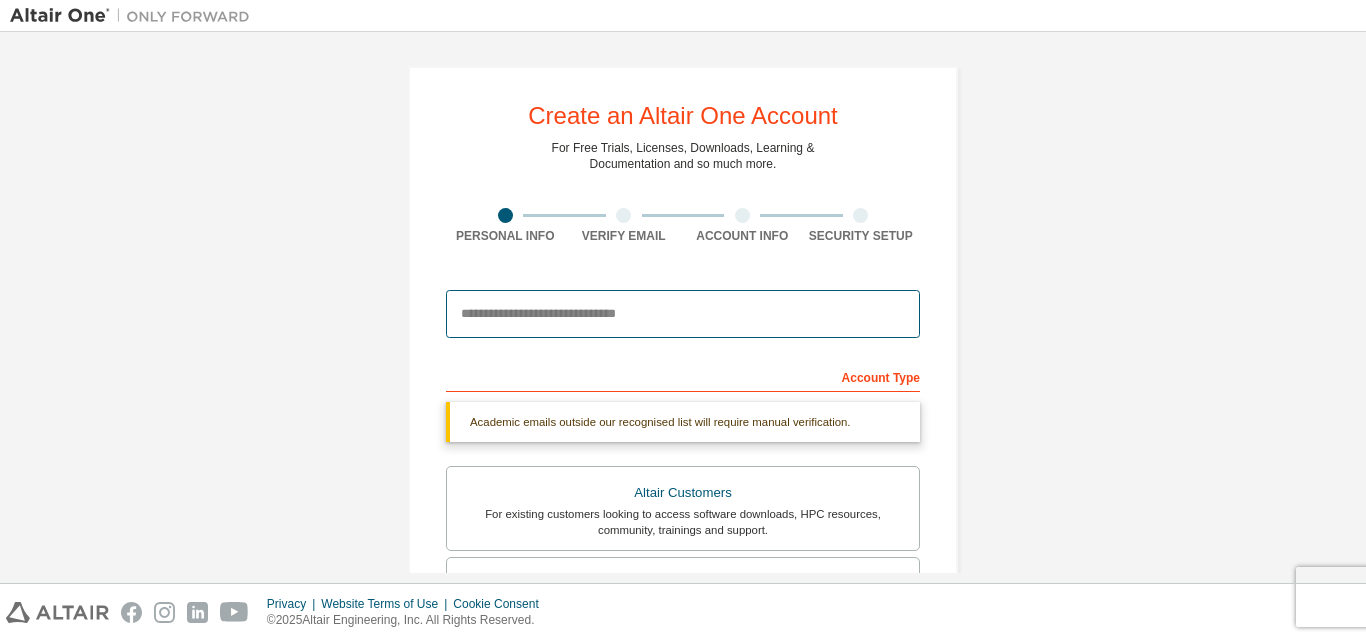 click at bounding box center (683, 314) 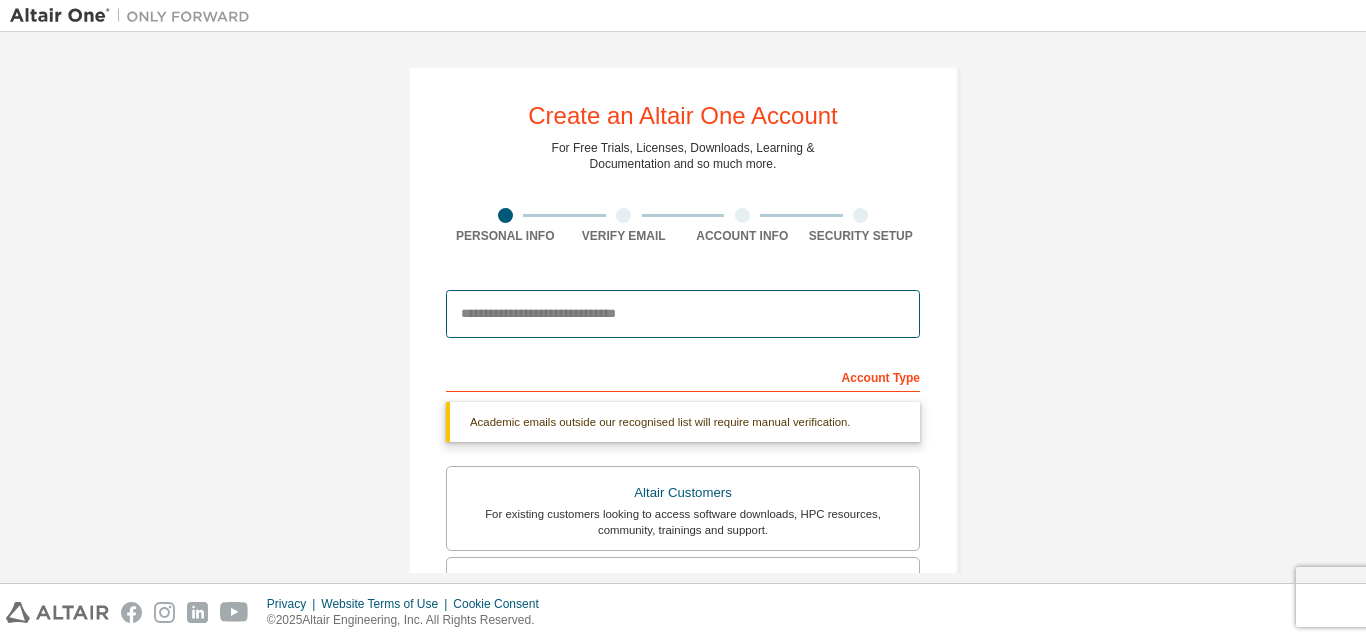 type on "**********" 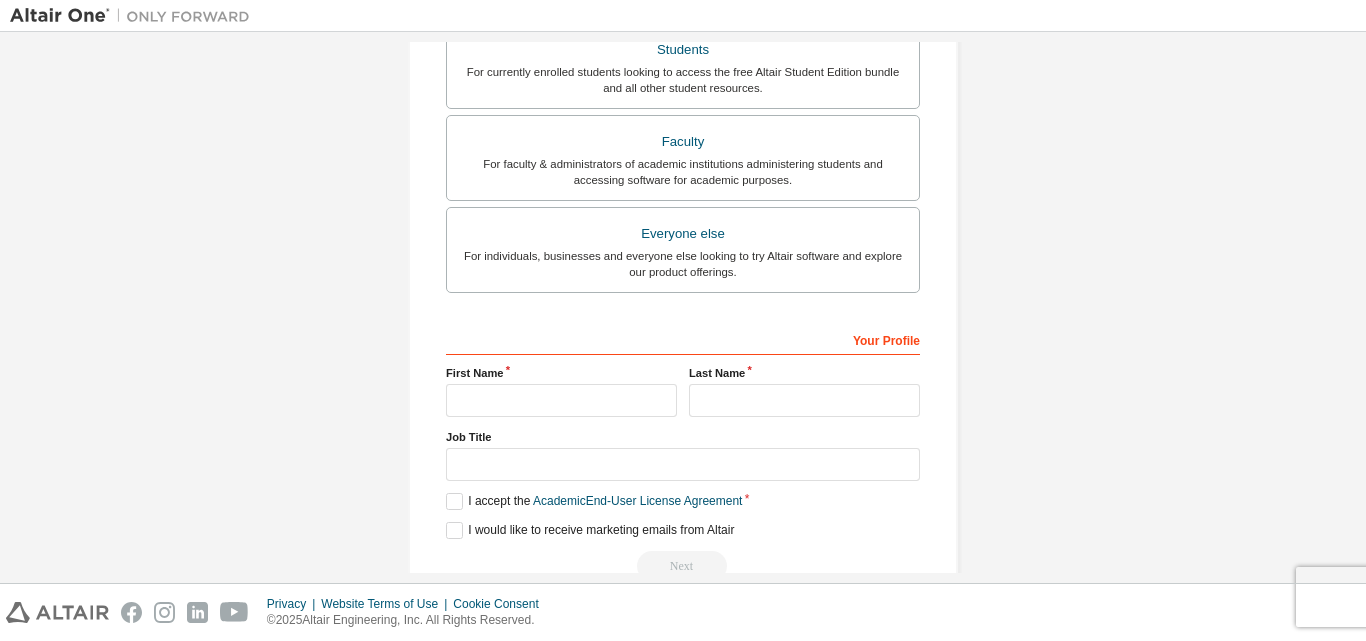 scroll, scrollTop: 580, scrollLeft: 0, axis: vertical 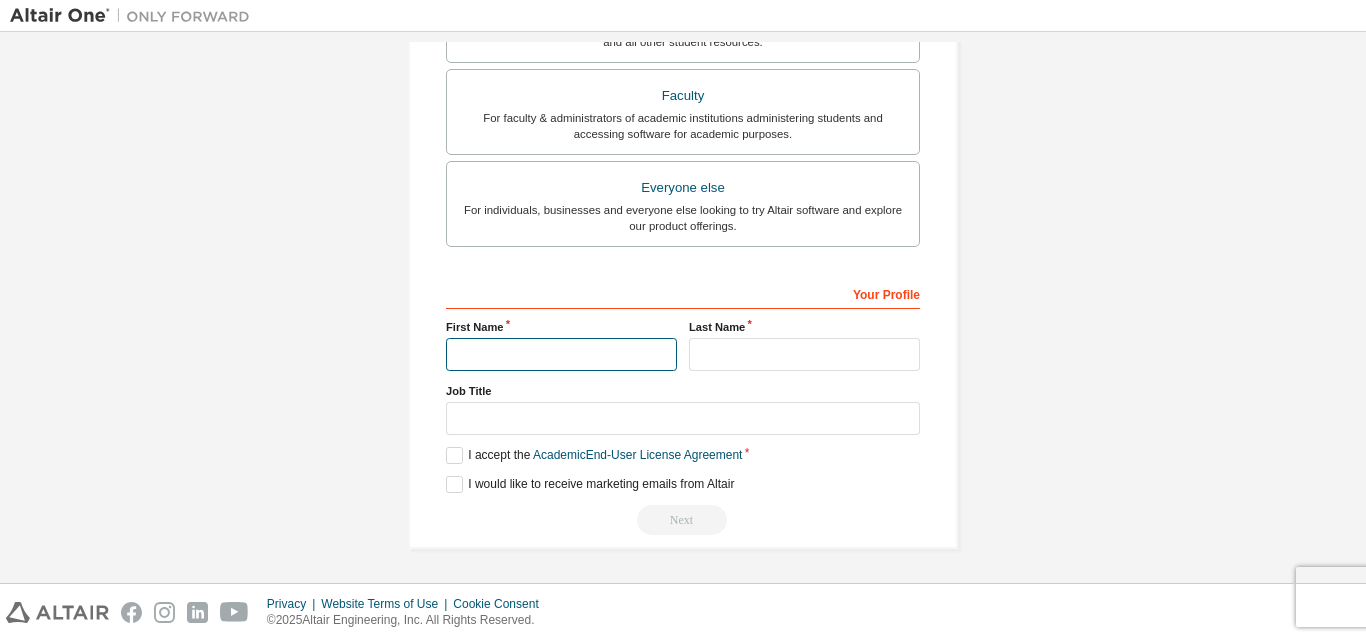 click at bounding box center (561, 354) 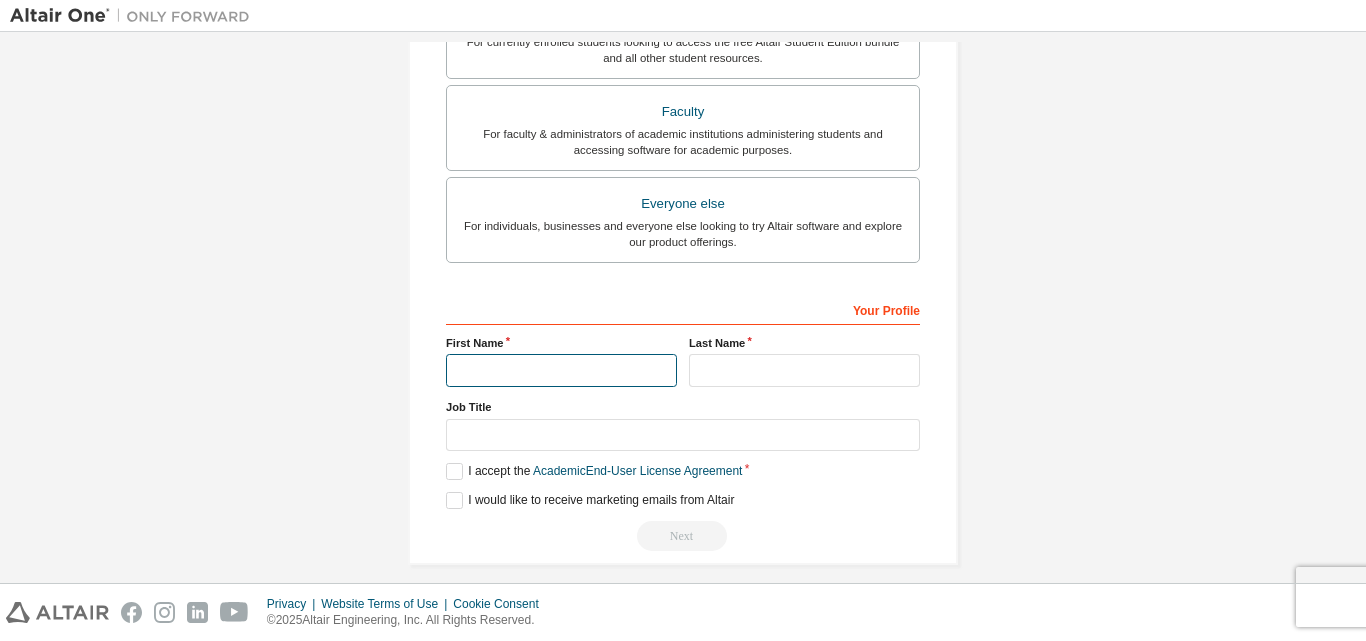 scroll, scrollTop: 597, scrollLeft: 0, axis: vertical 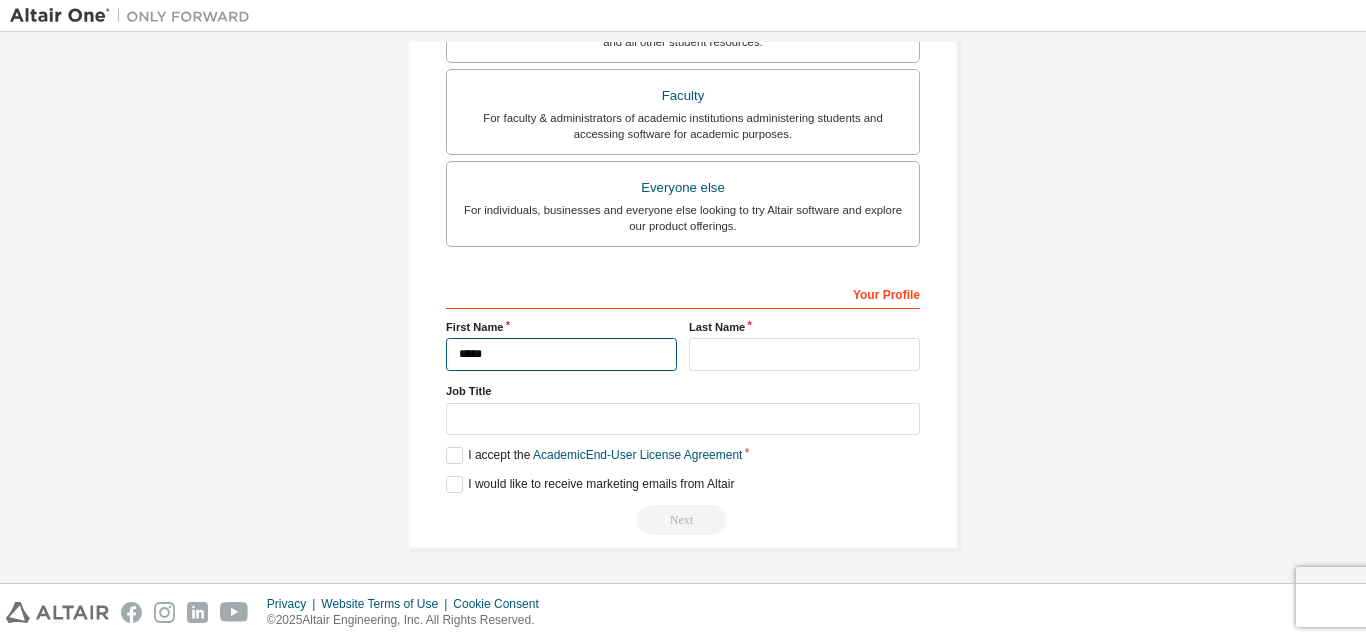 type on "****" 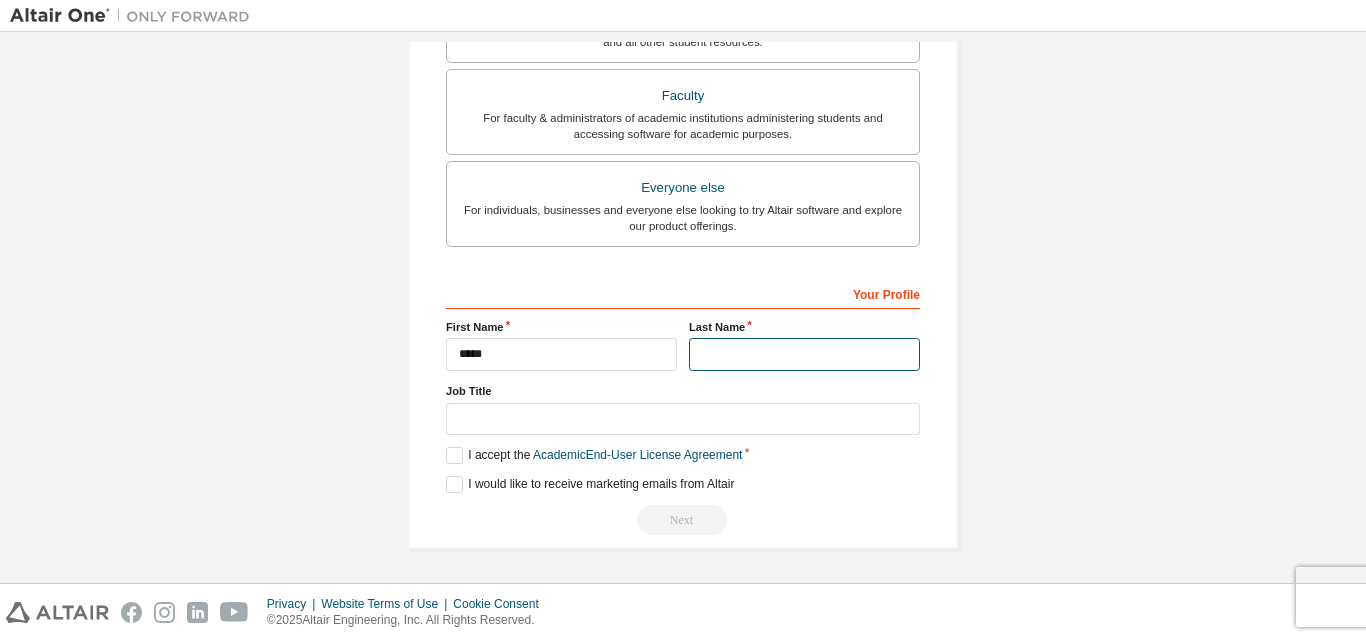 click at bounding box center (804, 354) 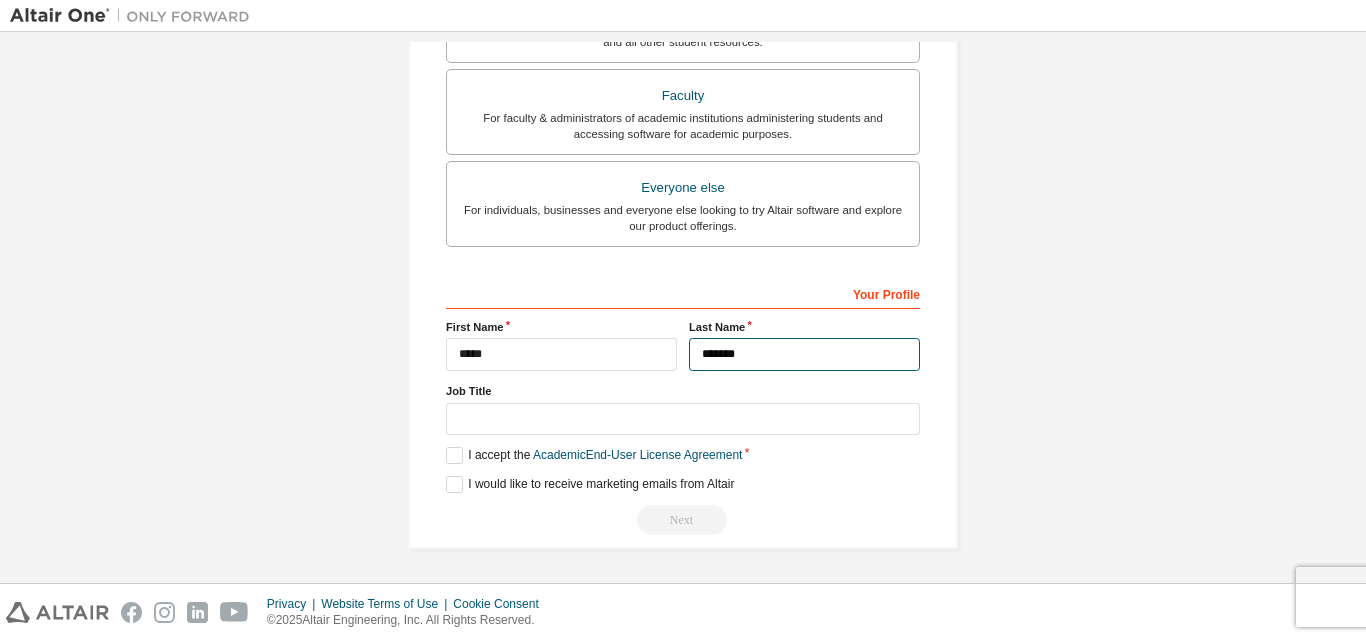type on "*******" 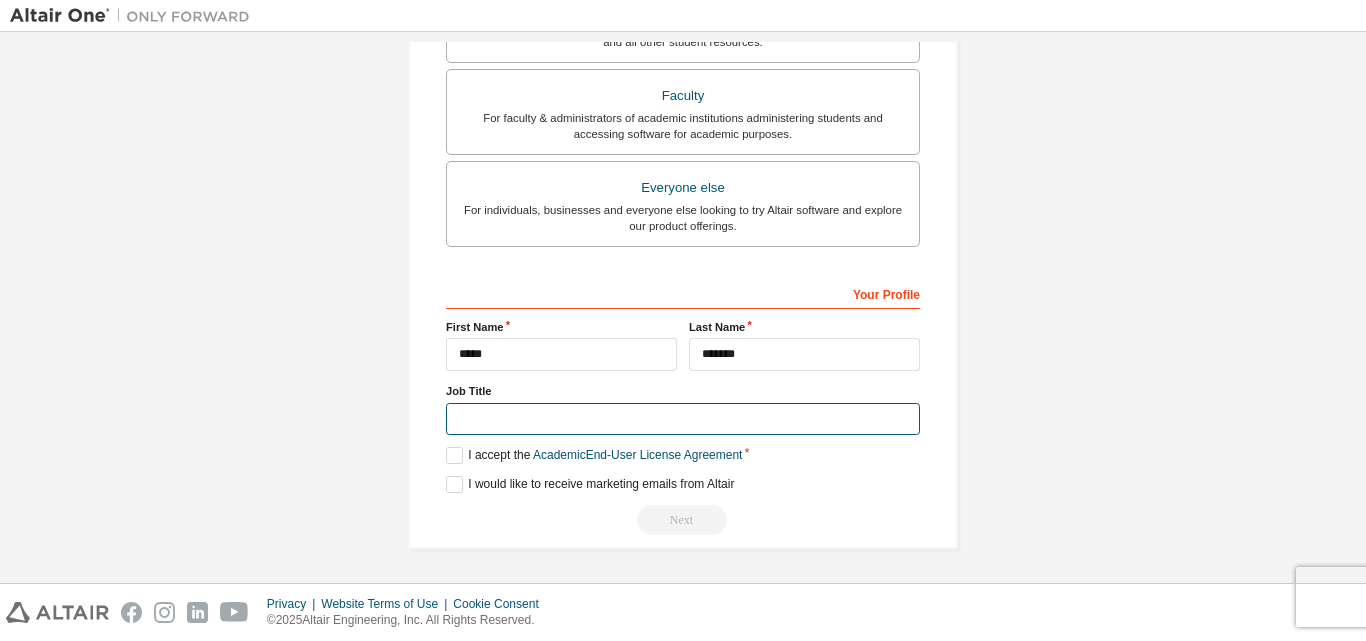 click at bounding box center [683, 419] 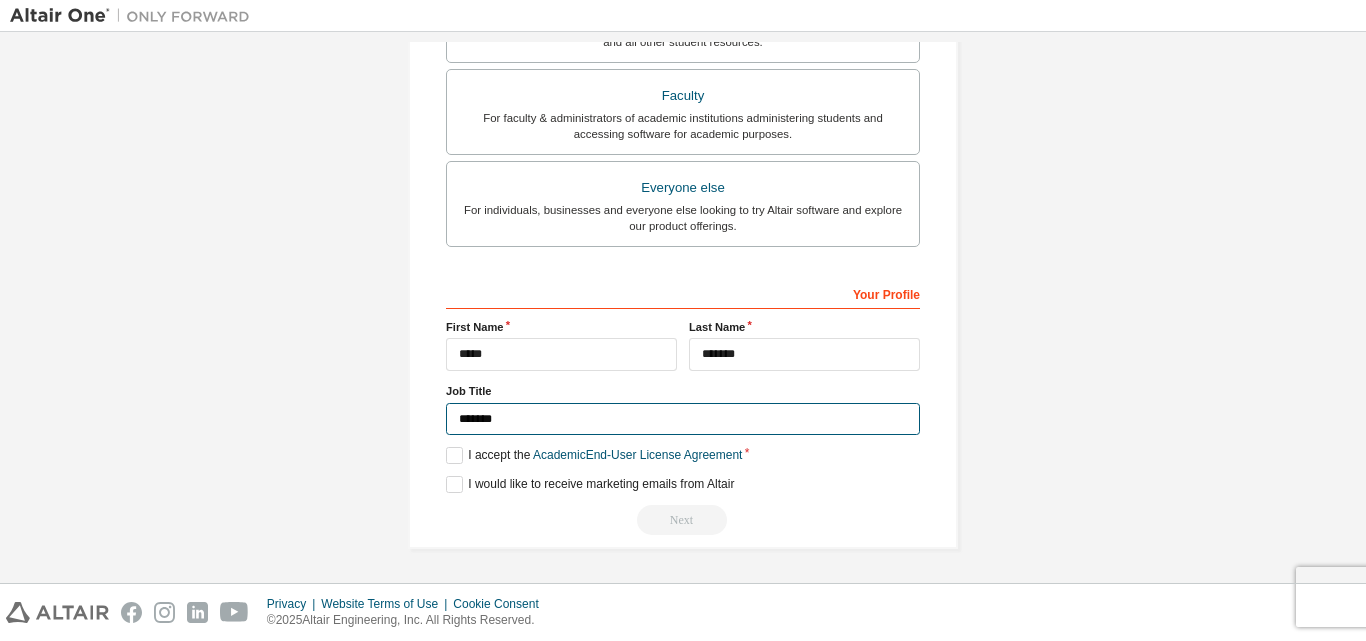 type on "*******" 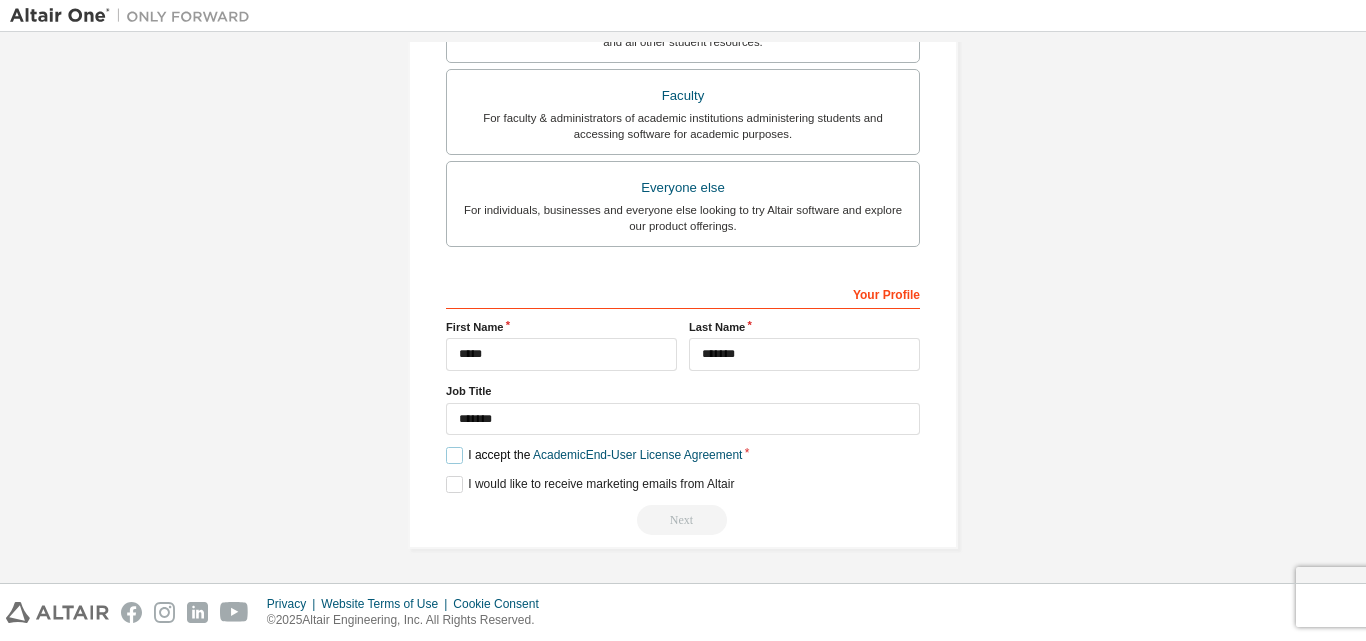 click on "I accept the   Academic   End-User License Agreement" at bounding box center [594, 455] 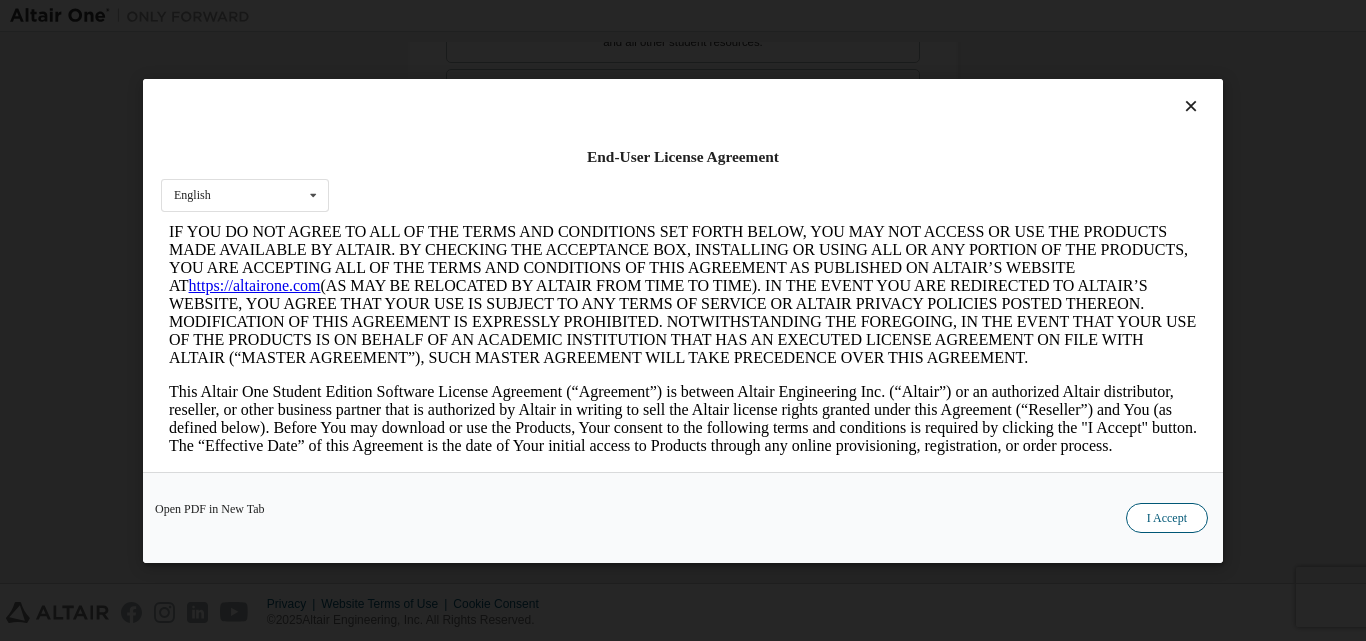 scroll, scrollTop: 3100, scrollLeft: 0, axis: vertical 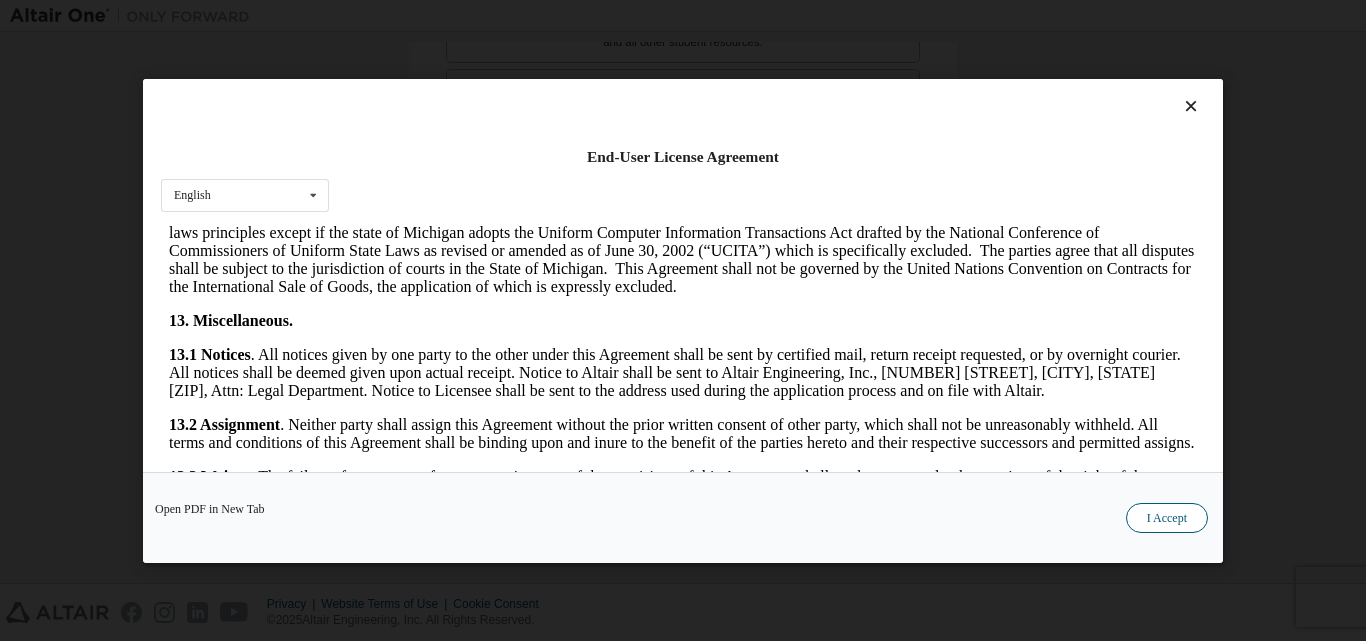 click on "I Accept" at bounding box center (1167, 517) 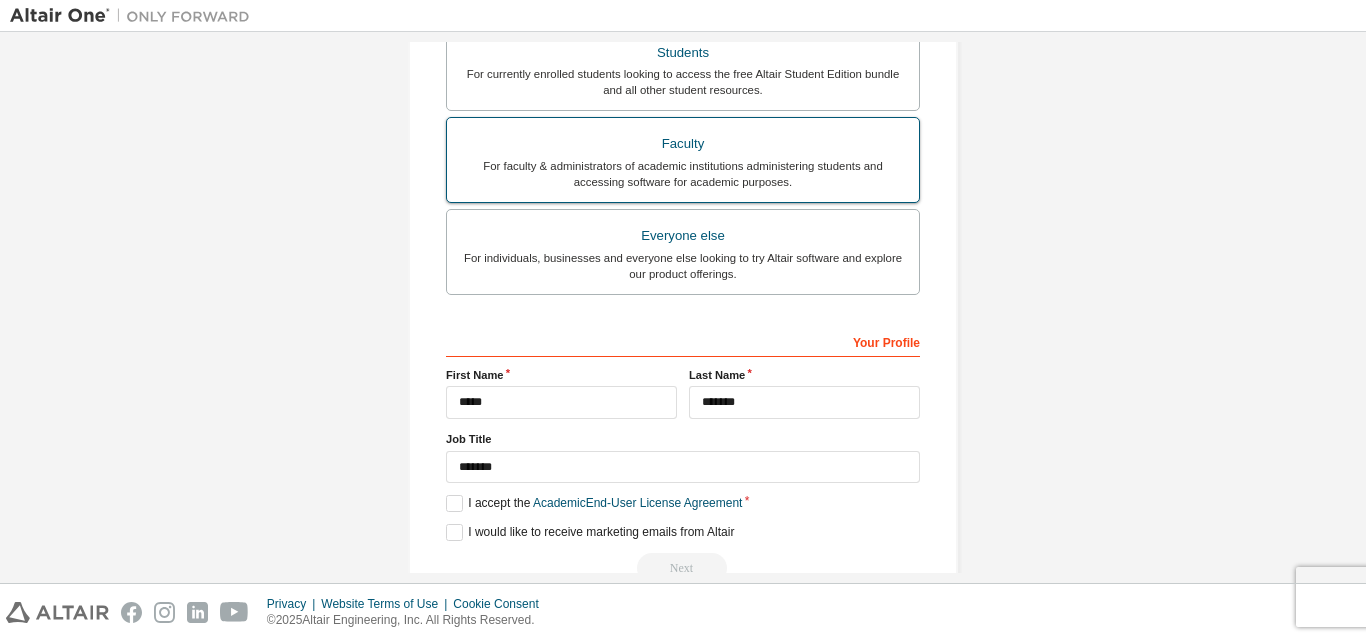 scroll, scrollTop: 597, scrollLeft: 0, axis: vertical 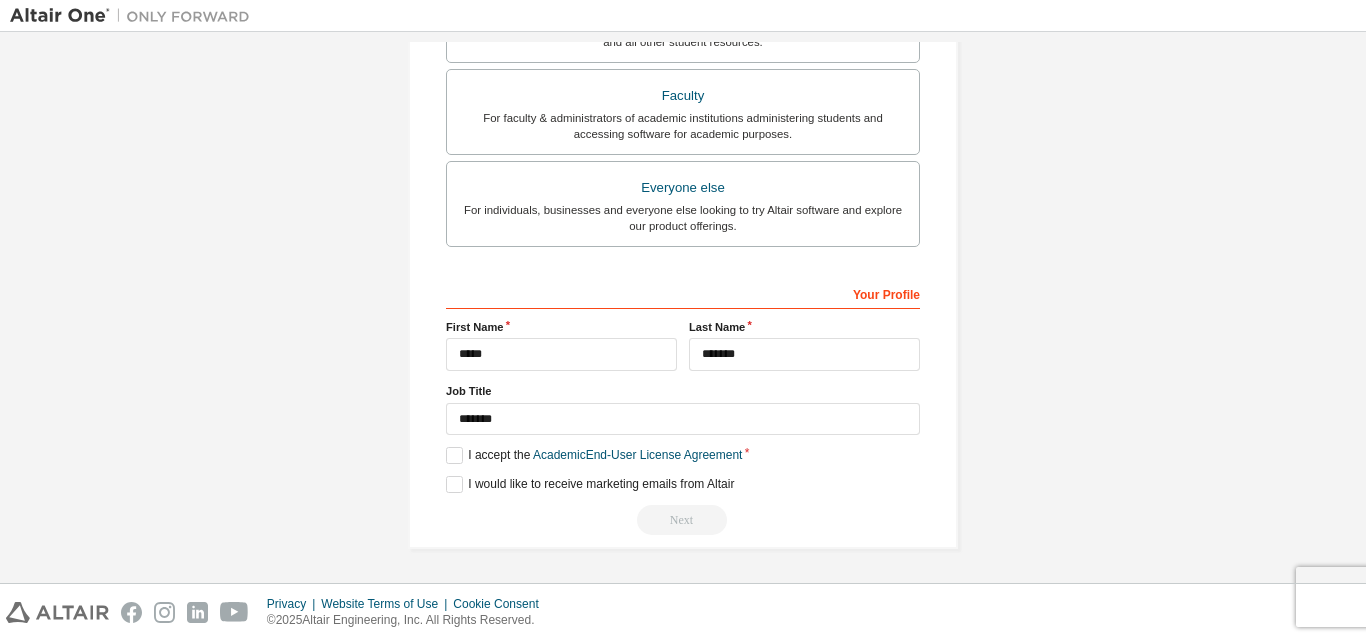 click on "Your Profile" at bounding box center [683, 293] 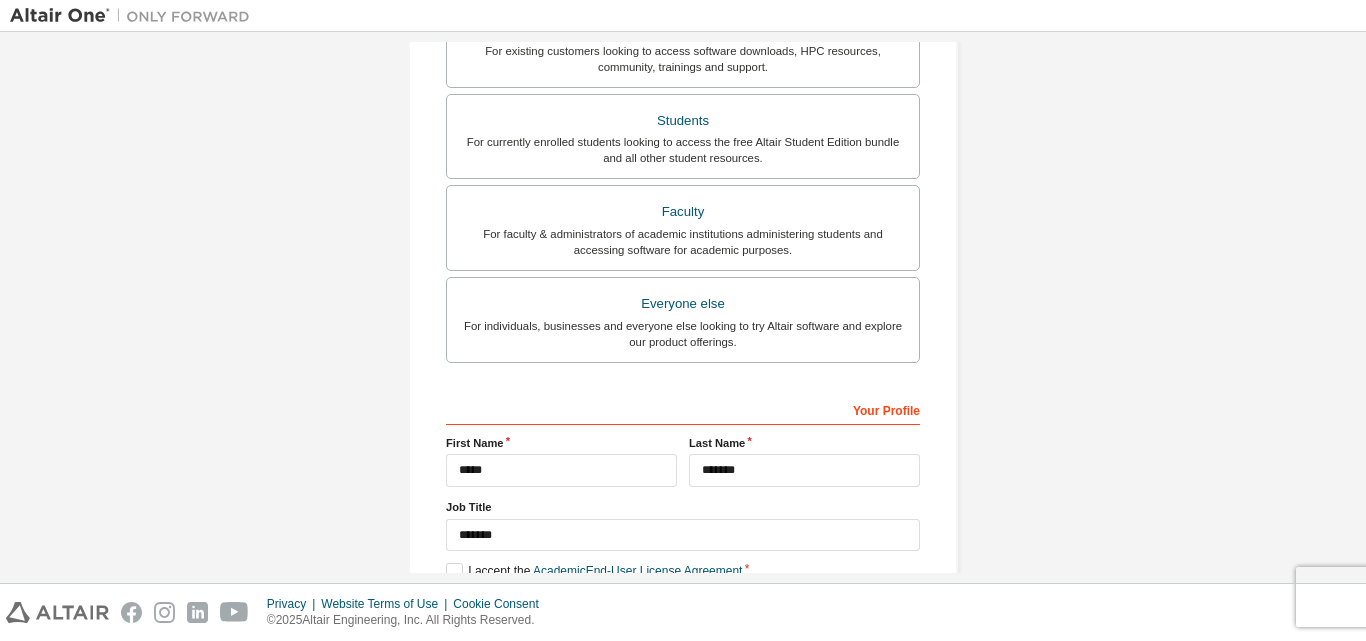 scroll, scrollTop: 500, scrollLeft: 0, axis: vertical 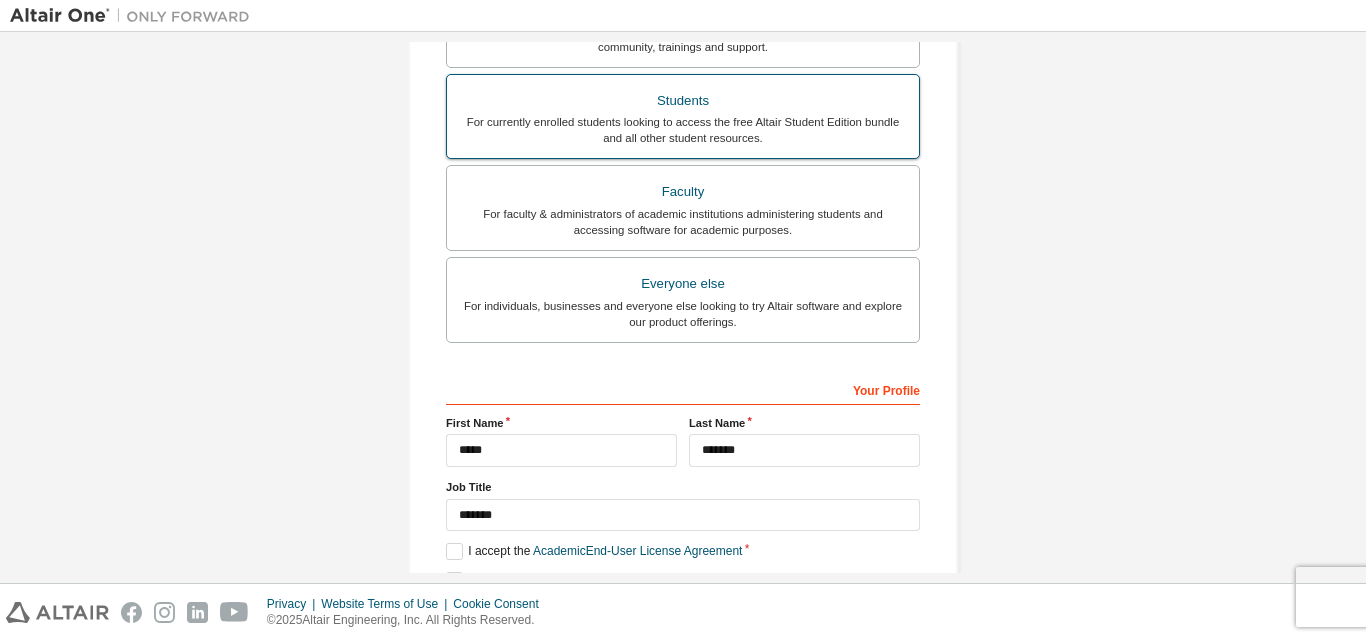click on "For currently enrolled students looking to access the free Altair Student Edition bundle and all other student resources." at bounding box center [683, 130] 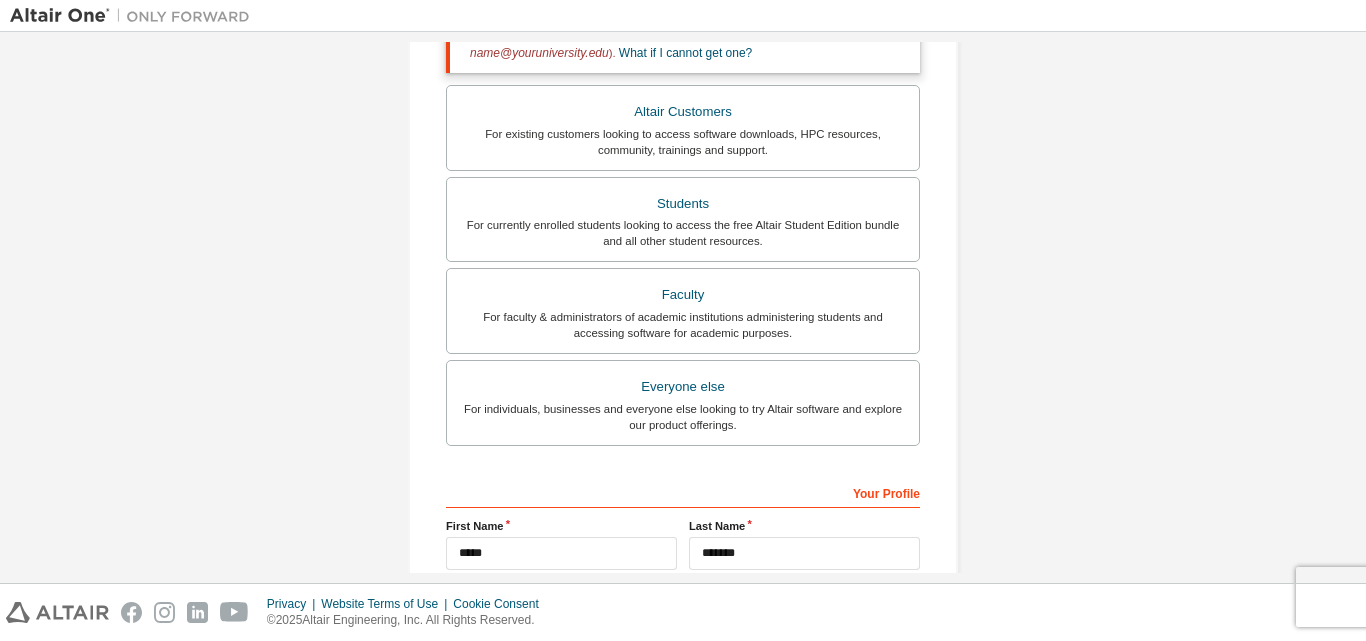 scroll, scrollTop: 197, scrollLeft: 0, axis: vertical 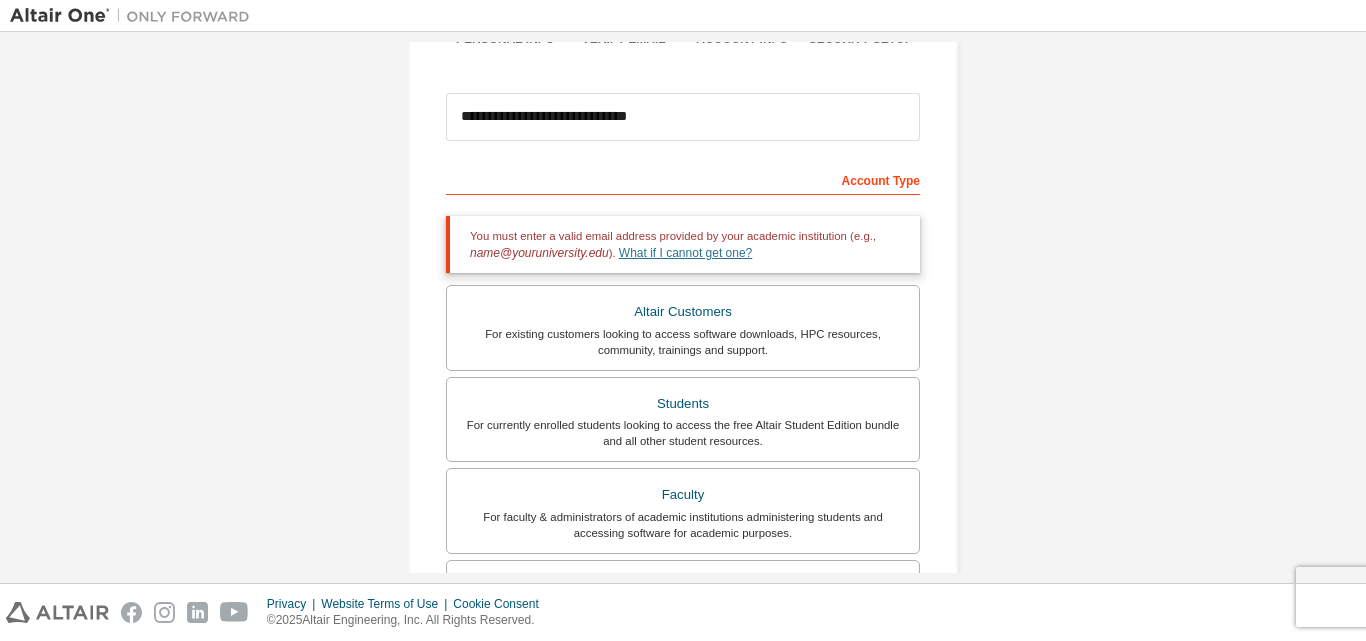 click on "What if I cannot get one?" at bounding box center [685, 253] 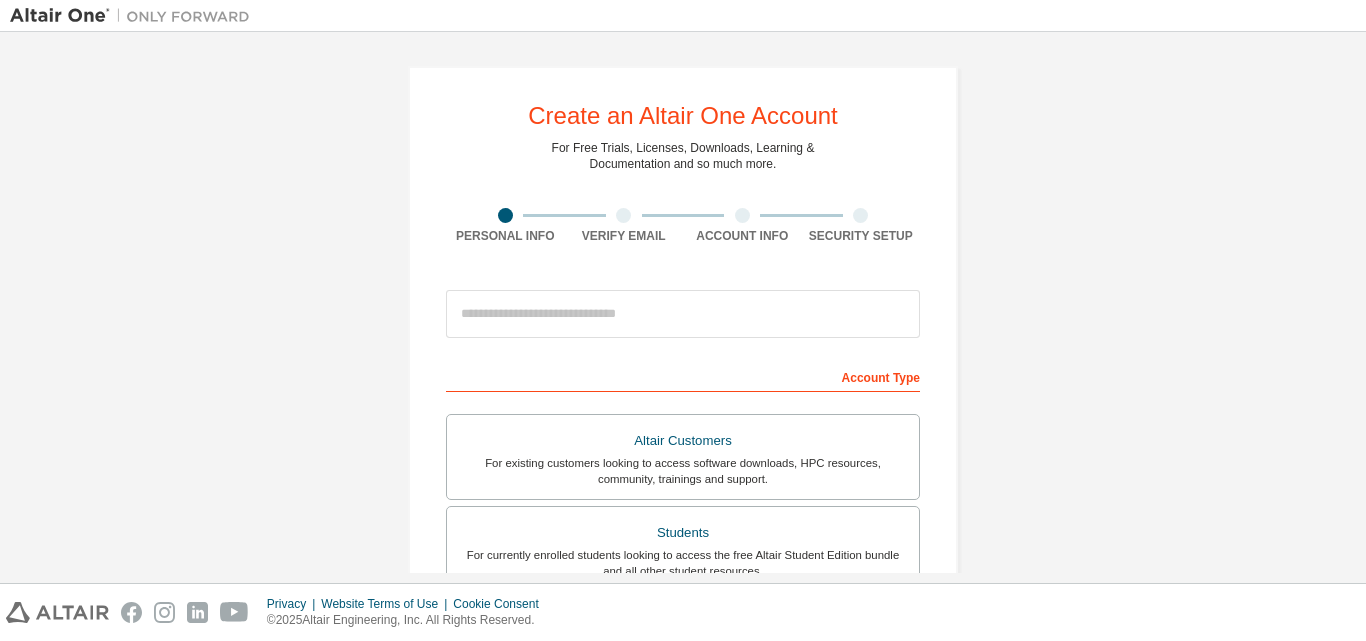 scroll, scrollTop: 0, scrollLeft: 0, axis: both 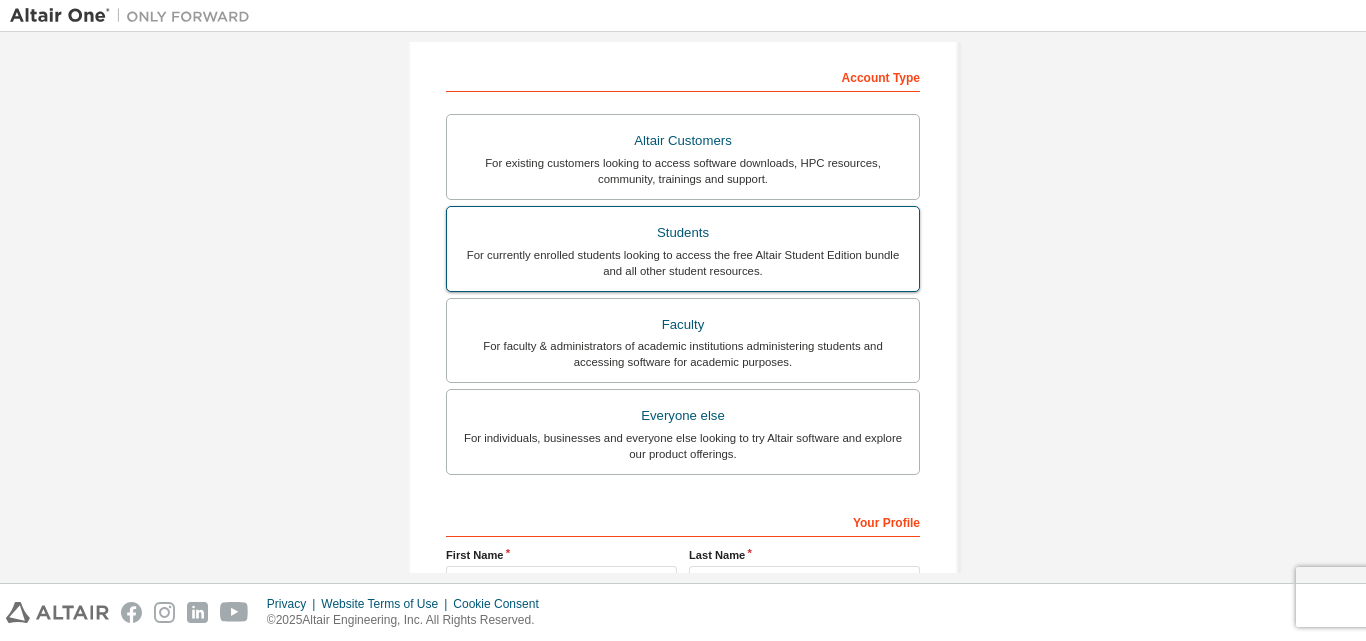 click on "For currently enrolled students looking to access the free Altair Student Edition bundle and all other student resources." at bounding box center [683, 263] 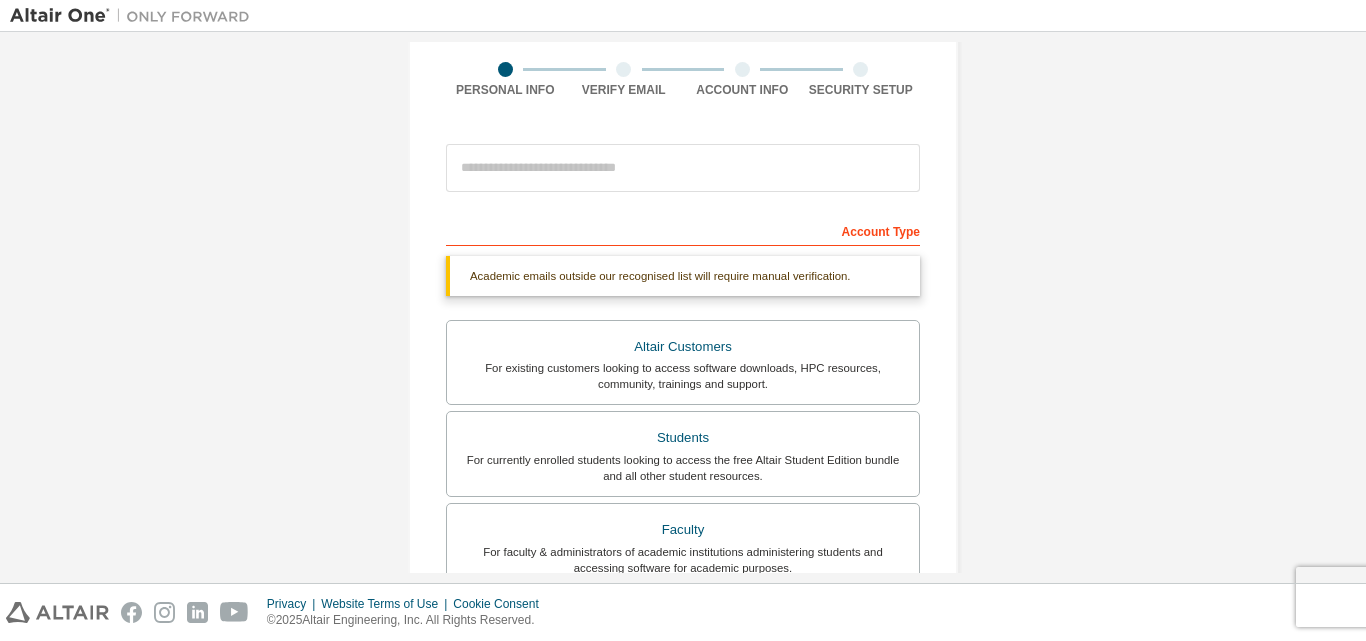 scroll, scrollTop: 100, scrollLeft: 0, axis: vertical 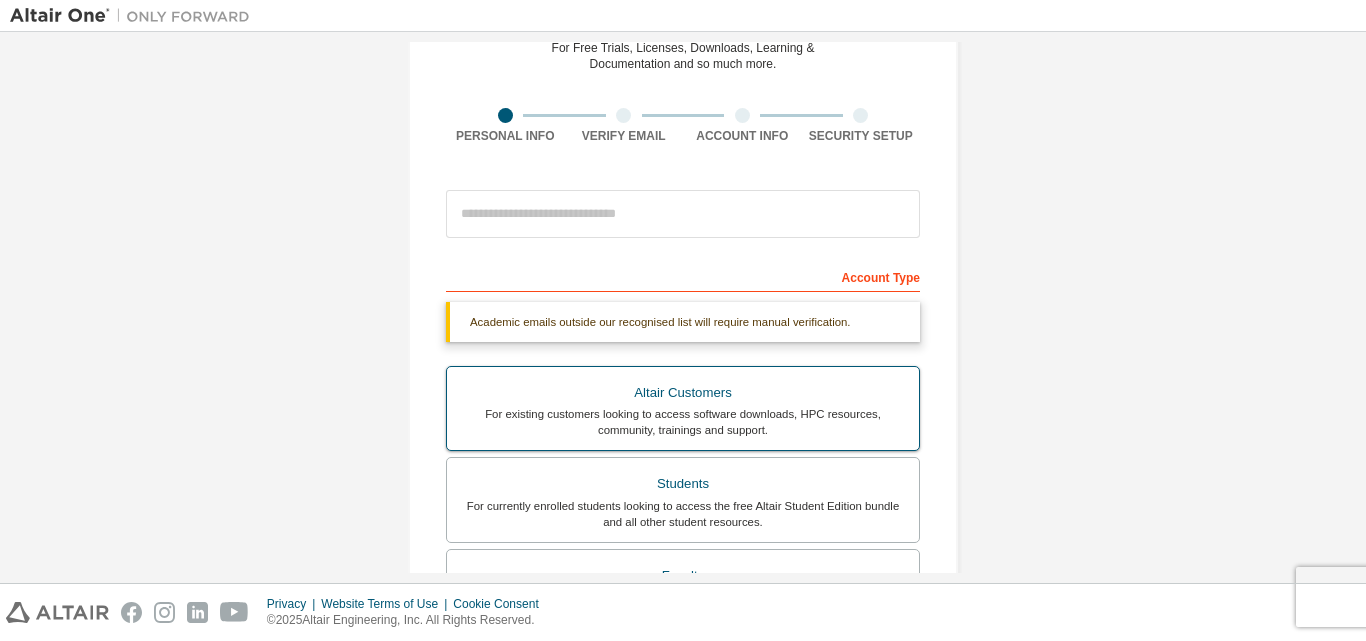 click on "Altair Customers" at bounding box center [683, 393] 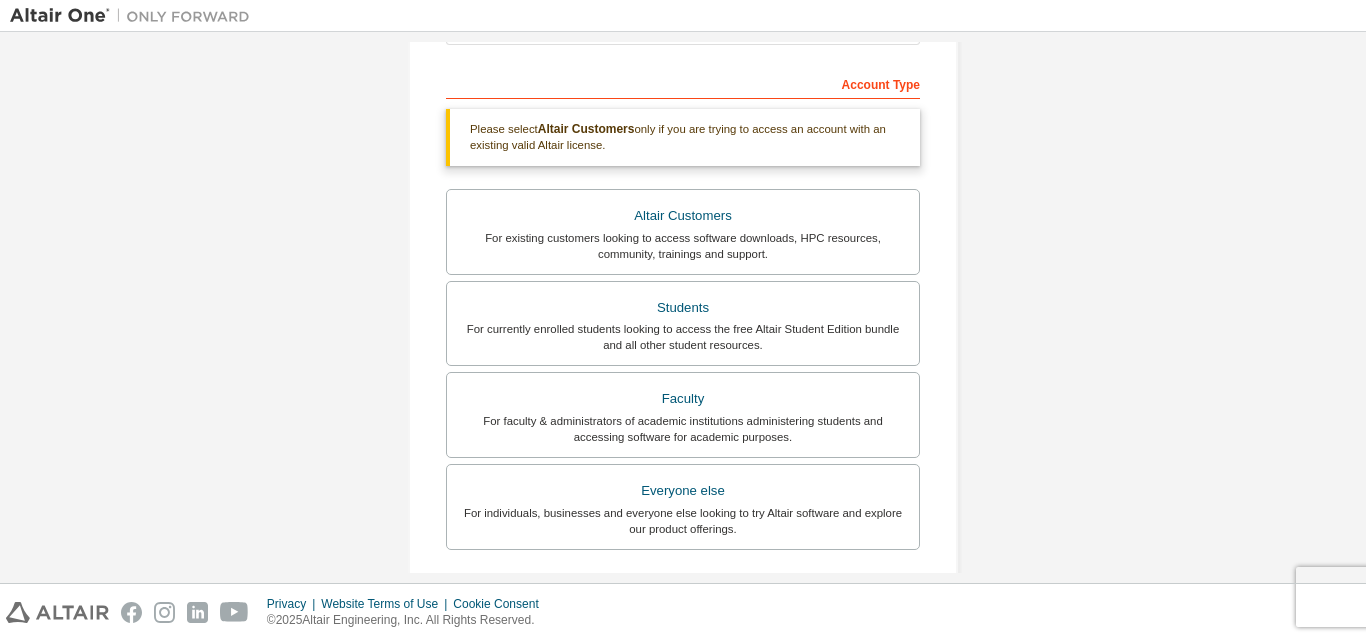 scroll, scrollTop: 300, scrollLeft: 0, axis: vertical 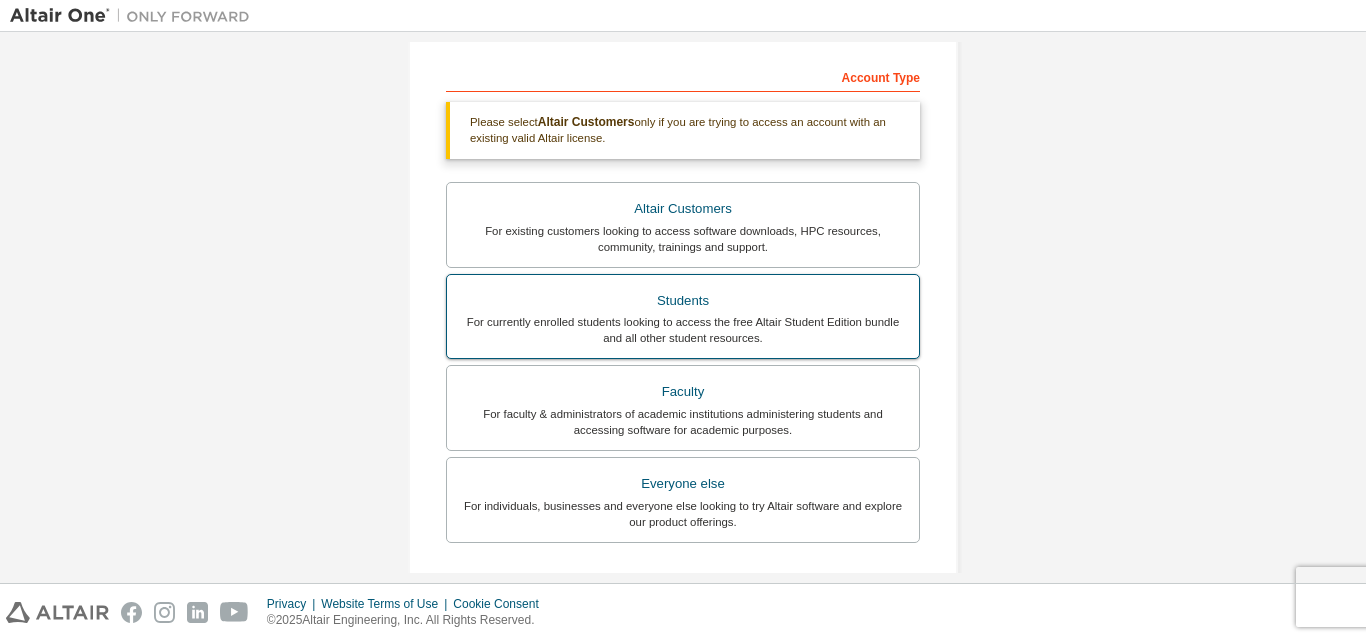 click on "For currently enrolled students looking to access the free Altair Student Edition bundle and all other student resources." at bounding box center (683, 330) 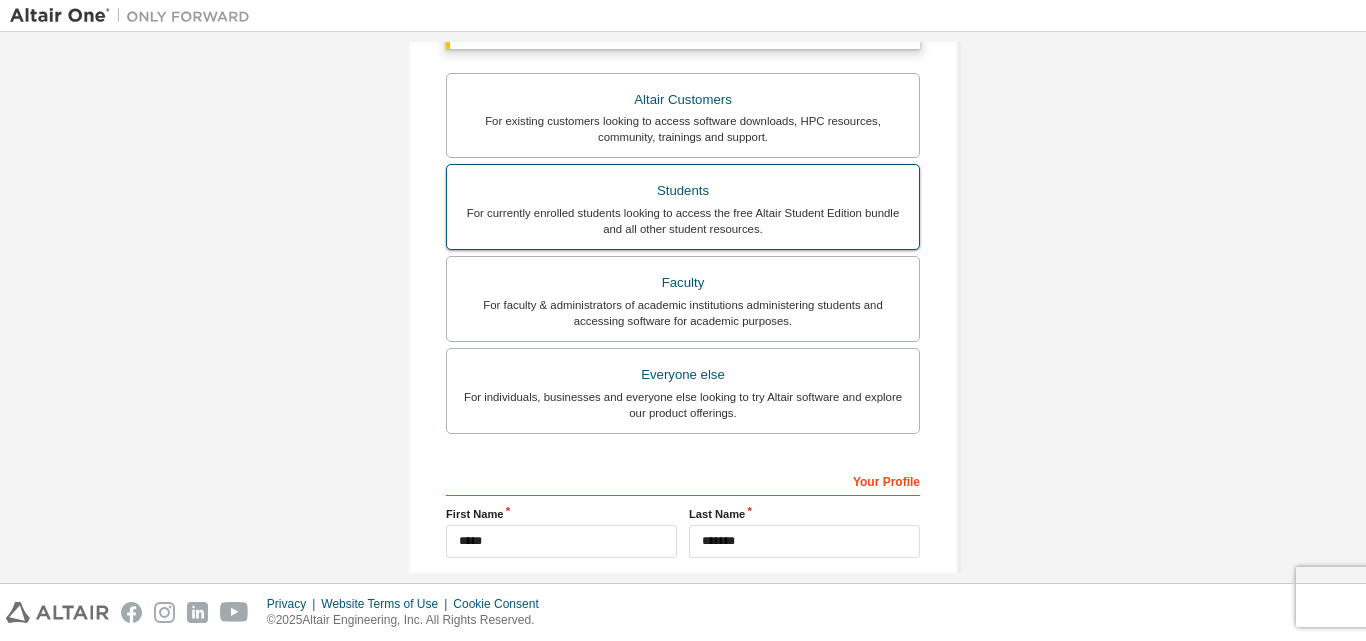 scroll, scrollTop: 580, scrollLeft: 0, axis: vertical 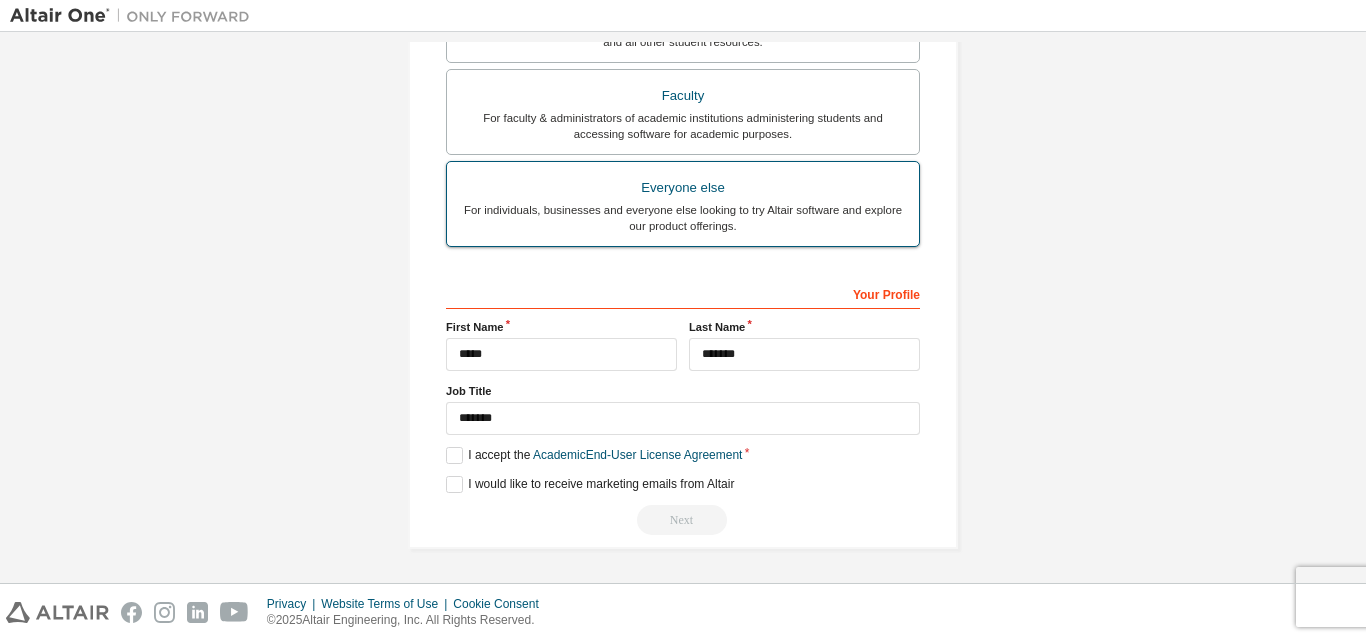 click on "Everyone else" at bounding box center [683, 188] 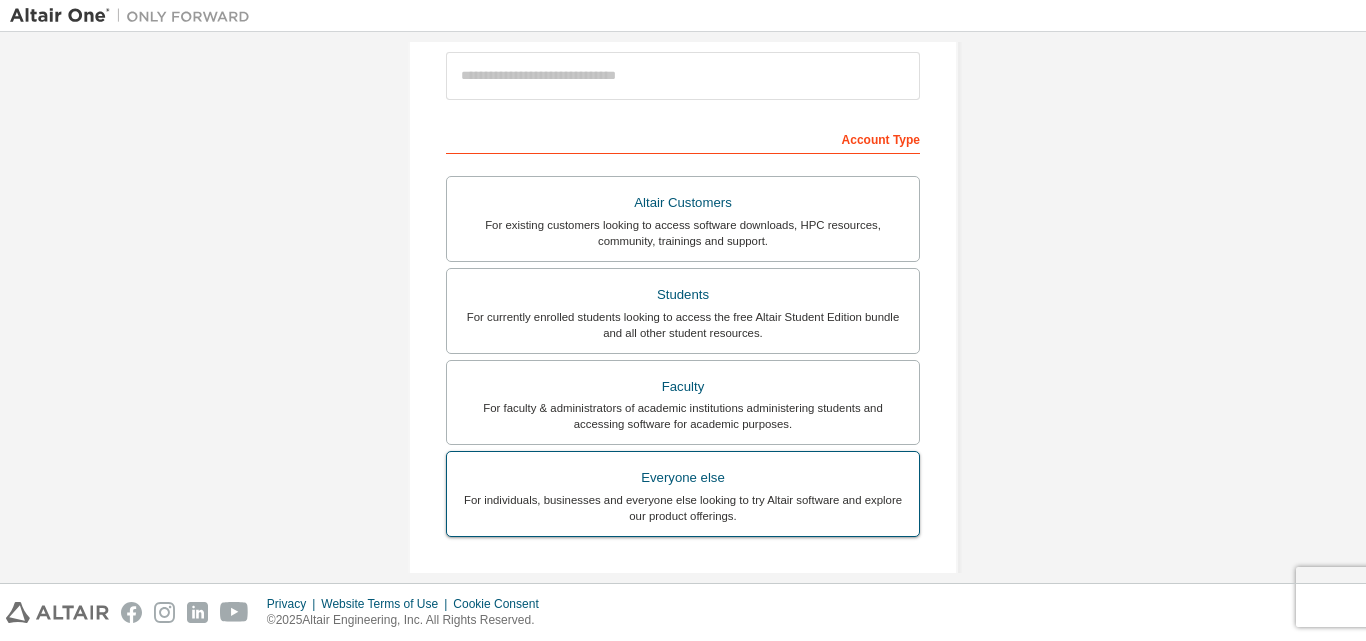 scroll, scrollTop: 228, scrollLeft: 0, axis: vertical 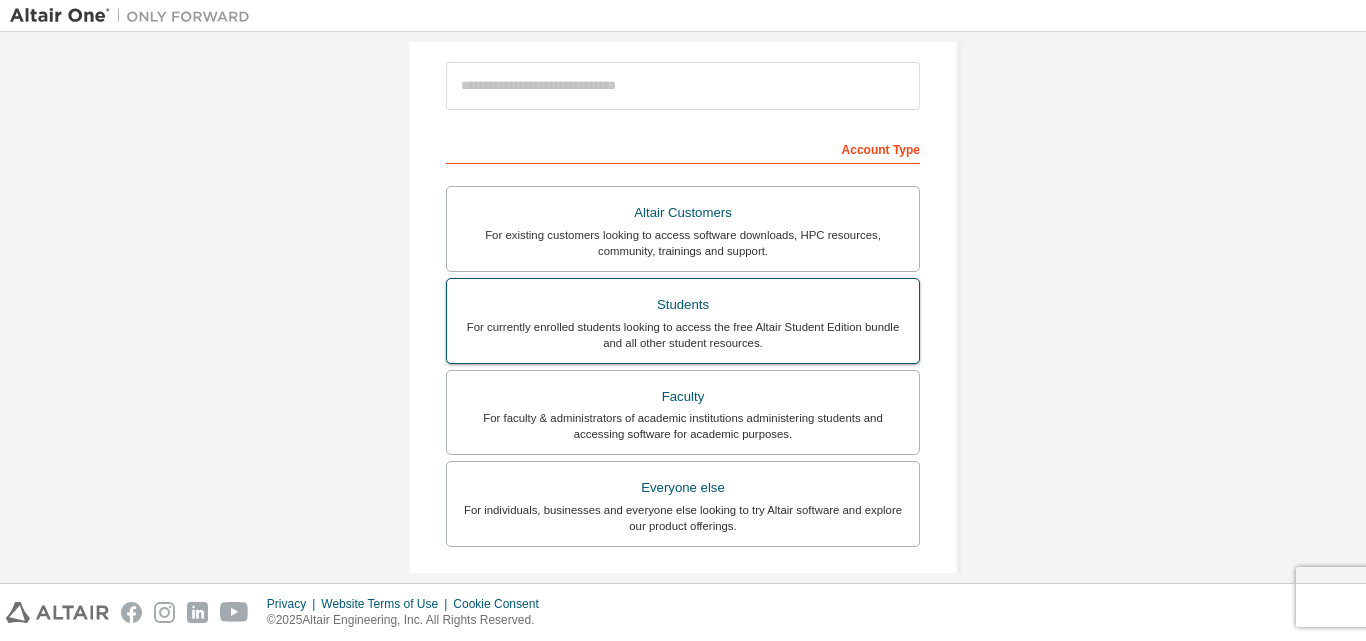 click on "Students" at bounding box center (683, 305) 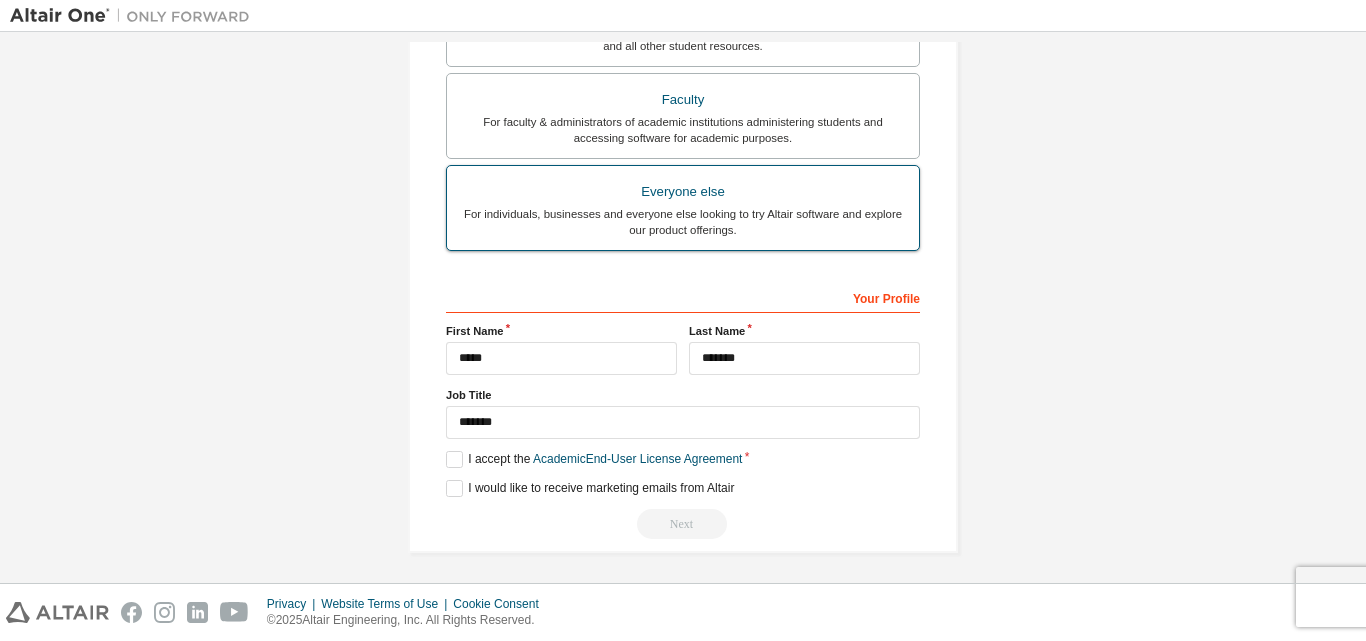 scroll, scrollTop: 580, scrollLeft: 0, axis: vertical 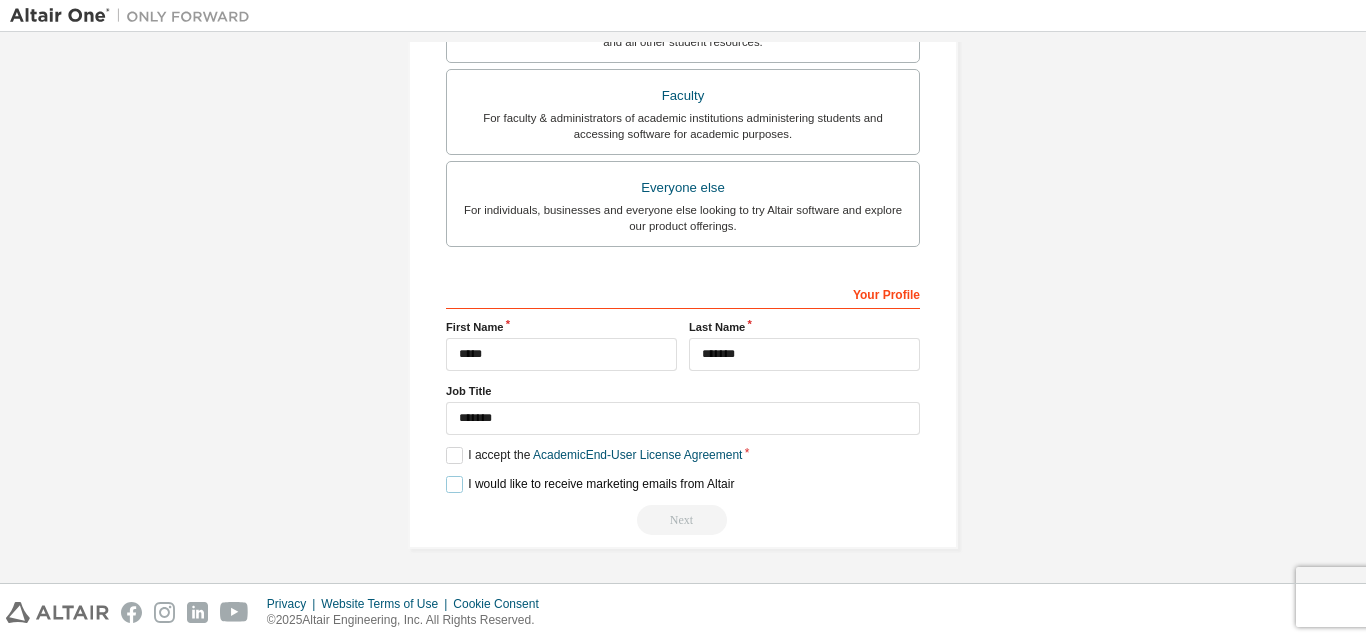 click on "I would like to receive marketing emails from Altair" at bounding box center (590, 484) 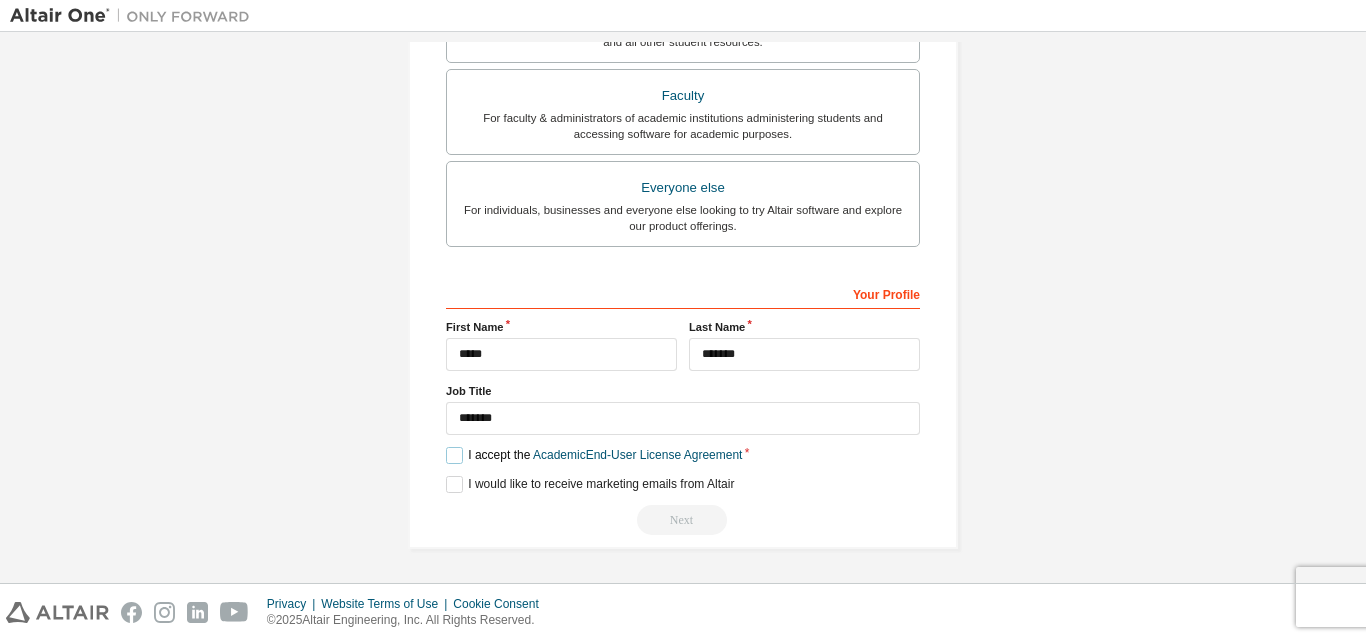 click on "I accept the   Academic   End-User License Agreement" at bounding box center (594, 455) 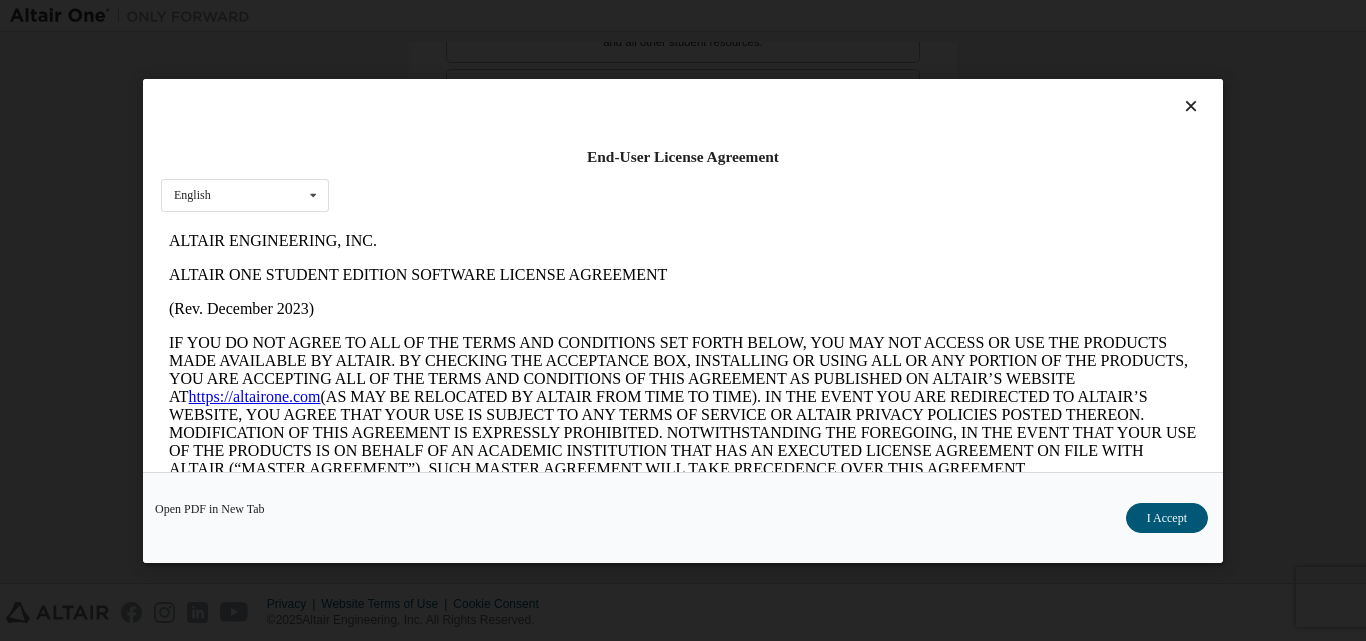 scroll, scrollTop: 0, scrollLeft: 0, axis: both 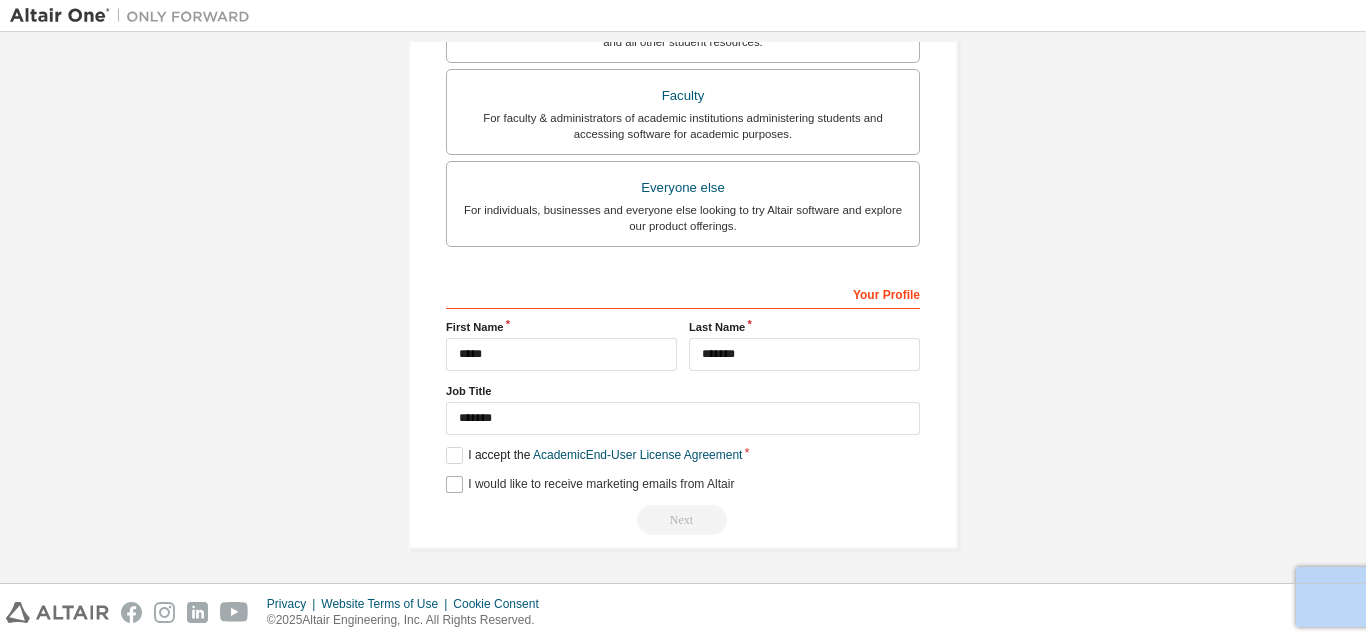 click on "Create an Altair One Account For Free Trials, Licenses, Downloads, Learning &  Documentation and so much more. Personal Info Verify Email Account Info Security Setup This is a federated email. No need to register a new account. You should be able to  login  by using your company's SSO credentials. Email already exists. Please try to  login  instead. Account Type Academic emails outside our recognised list will require manual verification. You must enter a valid email address provided by your academic institution (e.g.,   name@youruniversity.edu ).   What if I cannot get one? Altair Customers For existing customers looking to access software downloads, HPC resources, community, trainings and support. Students For currently enrolled students looking to access the free Altair Student Edition bundle and all other student resources. Faculty For faculty & administrators of academic institutions administering students and accessing software for academic purposes. Everyone else Your Profile First Name **** Last Name" at bounding box center (683, 17) 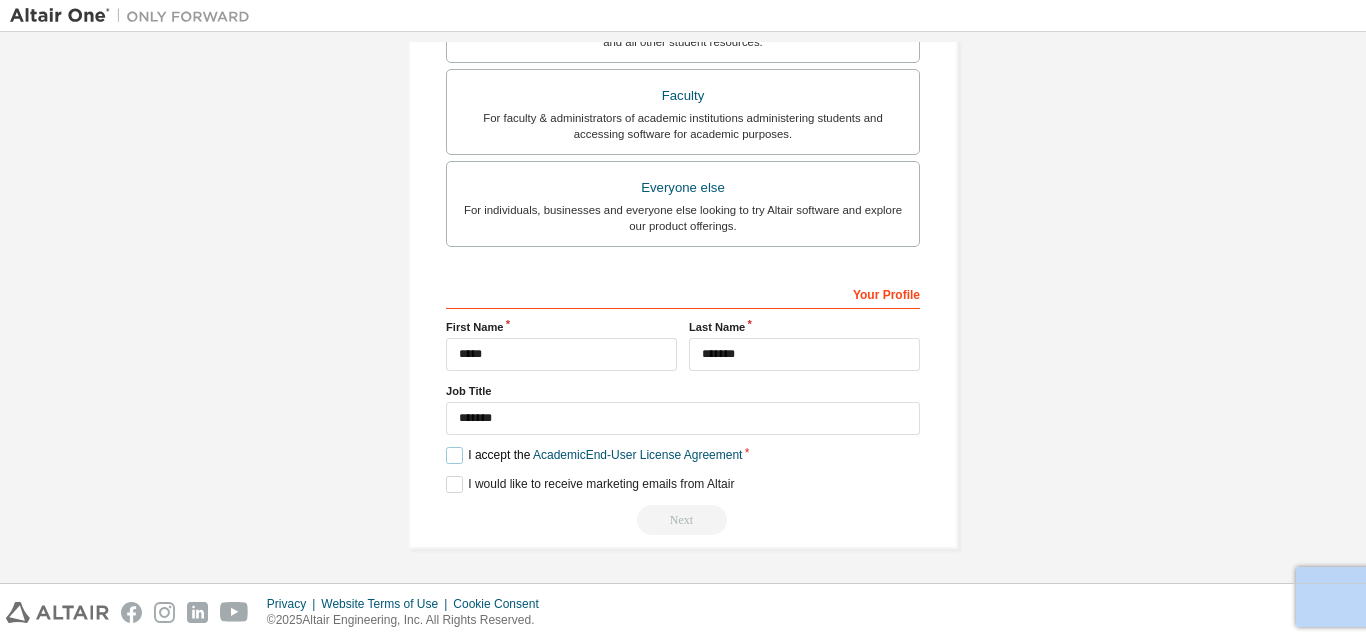 click on "I accept the   Academic   End-User License Agreement" at bounding box center [594, 455] 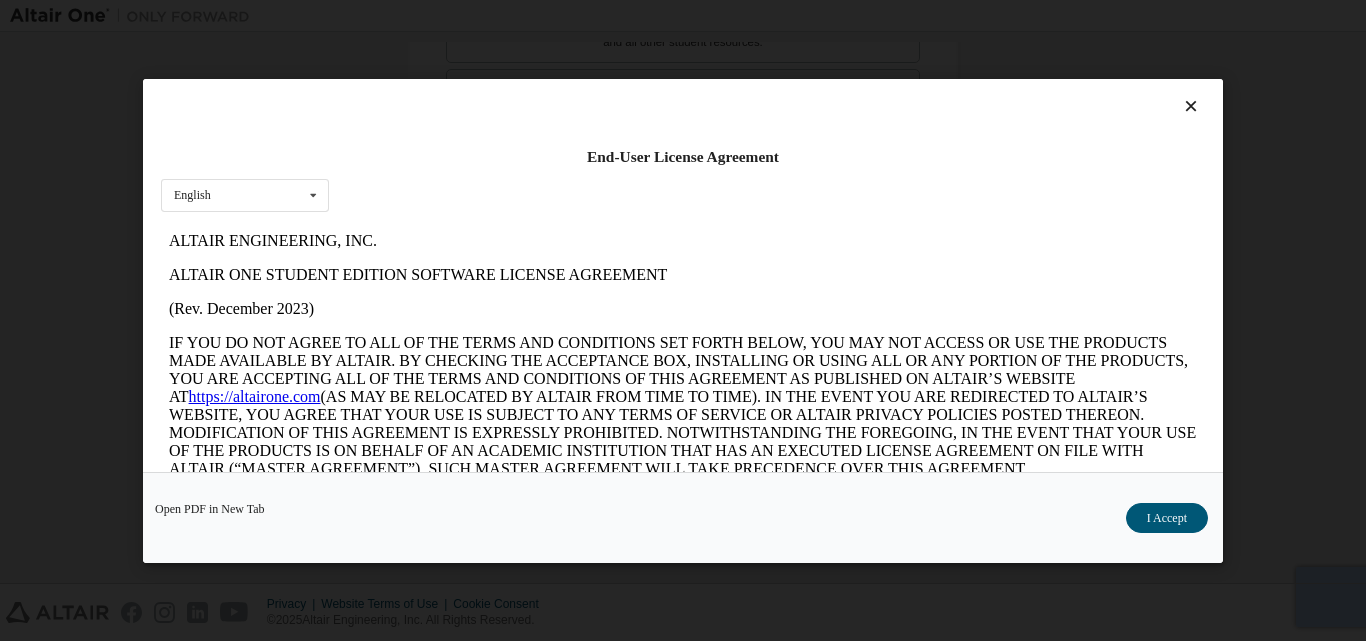 scroll, scrollTop: 0, scrollLeft: 0, axis: both 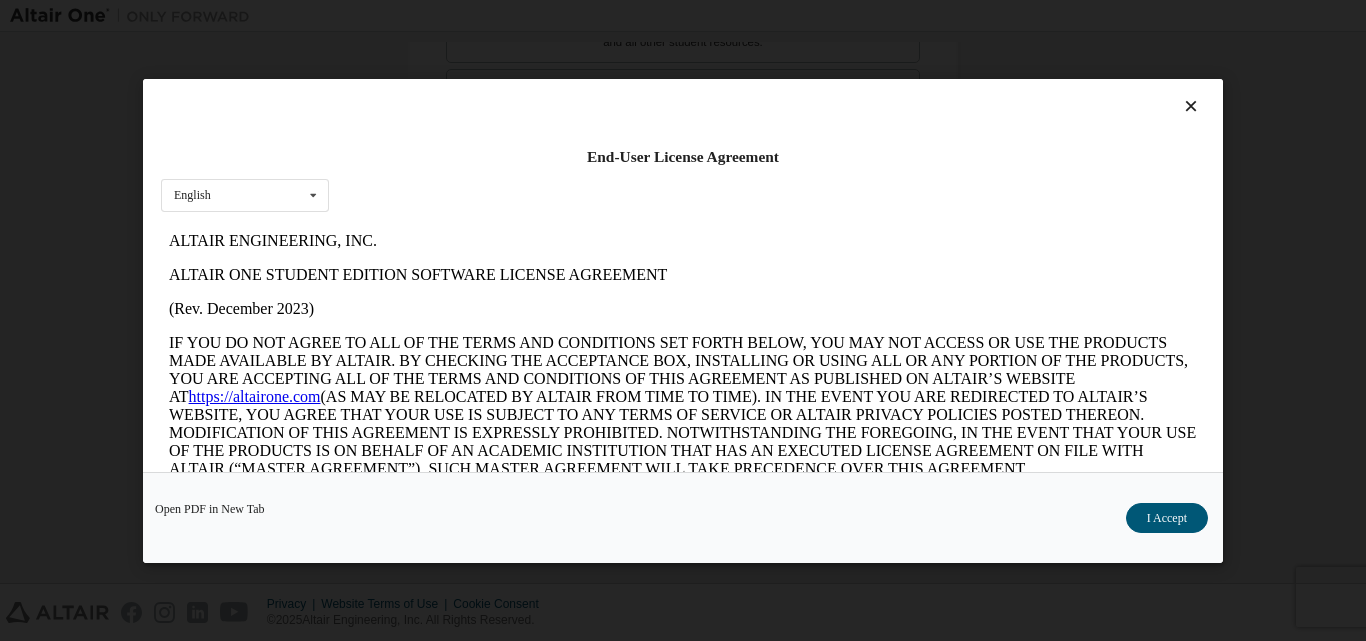 click at bounding box center (1191, 106) 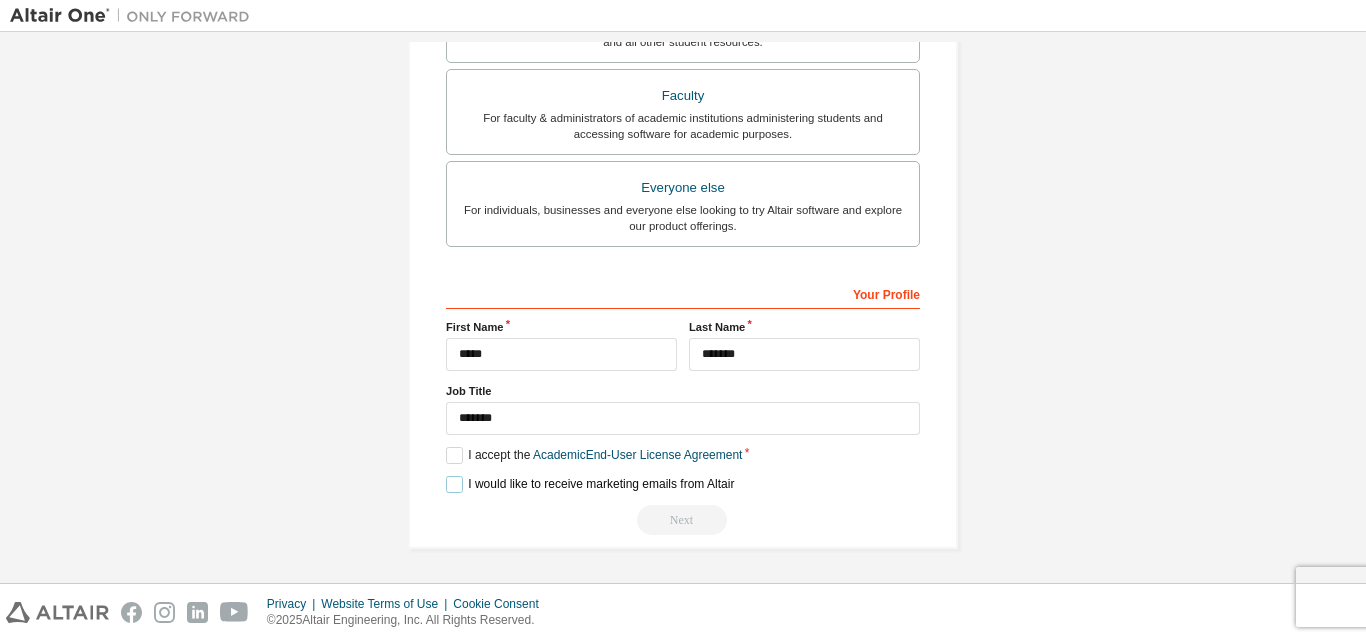 click on "I would like to receive marketing emails from Altair" at bounding box center (590, 484) 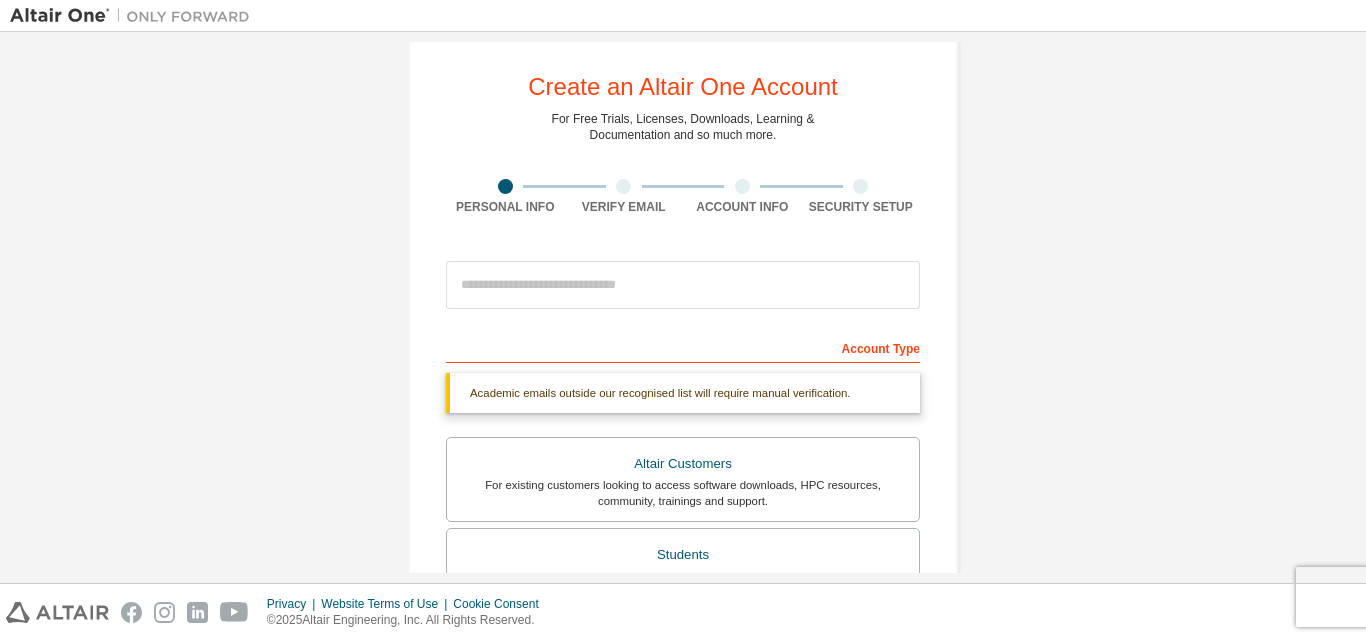 scroll, scrollTop: 0, scrollLeft: 0, axis: both 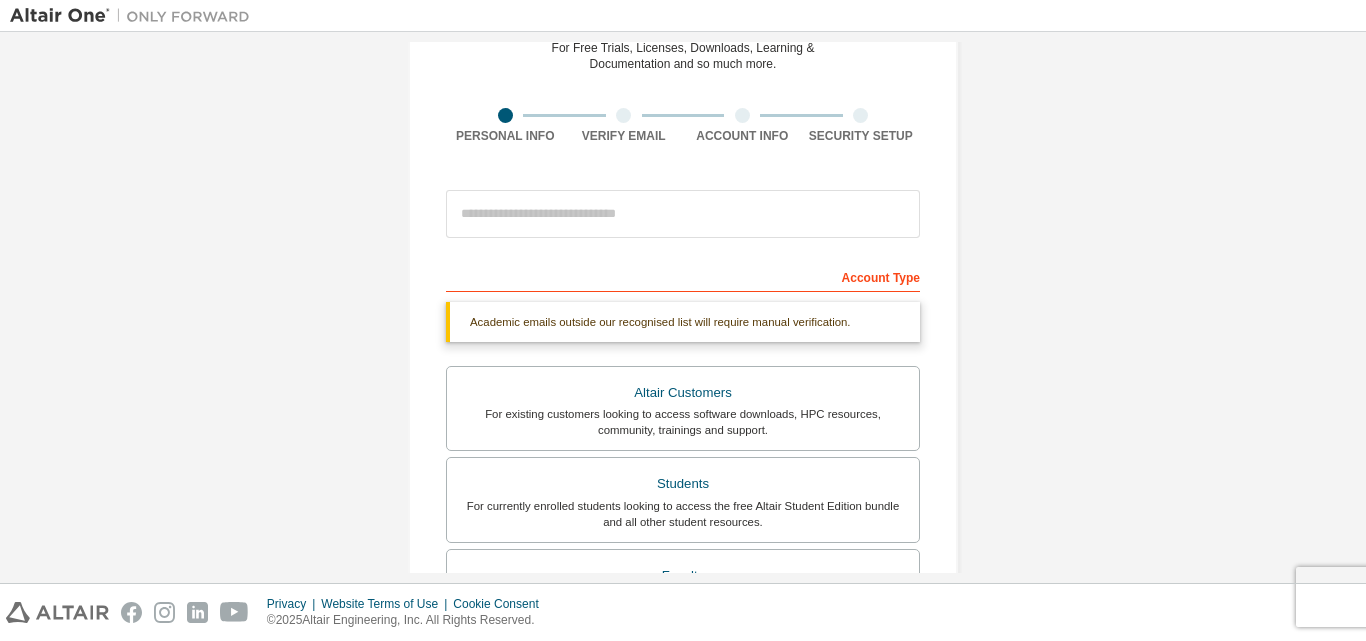 click at bounding box center [624, 115] 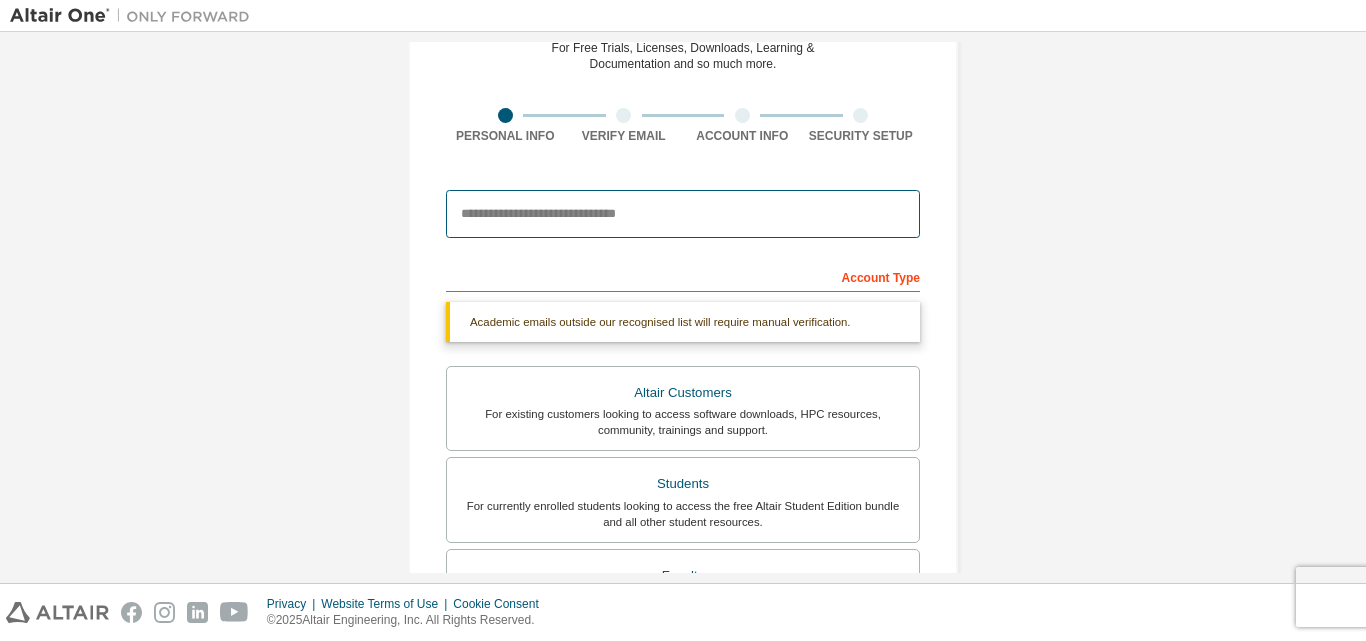 click at bounding box center (683, 214) 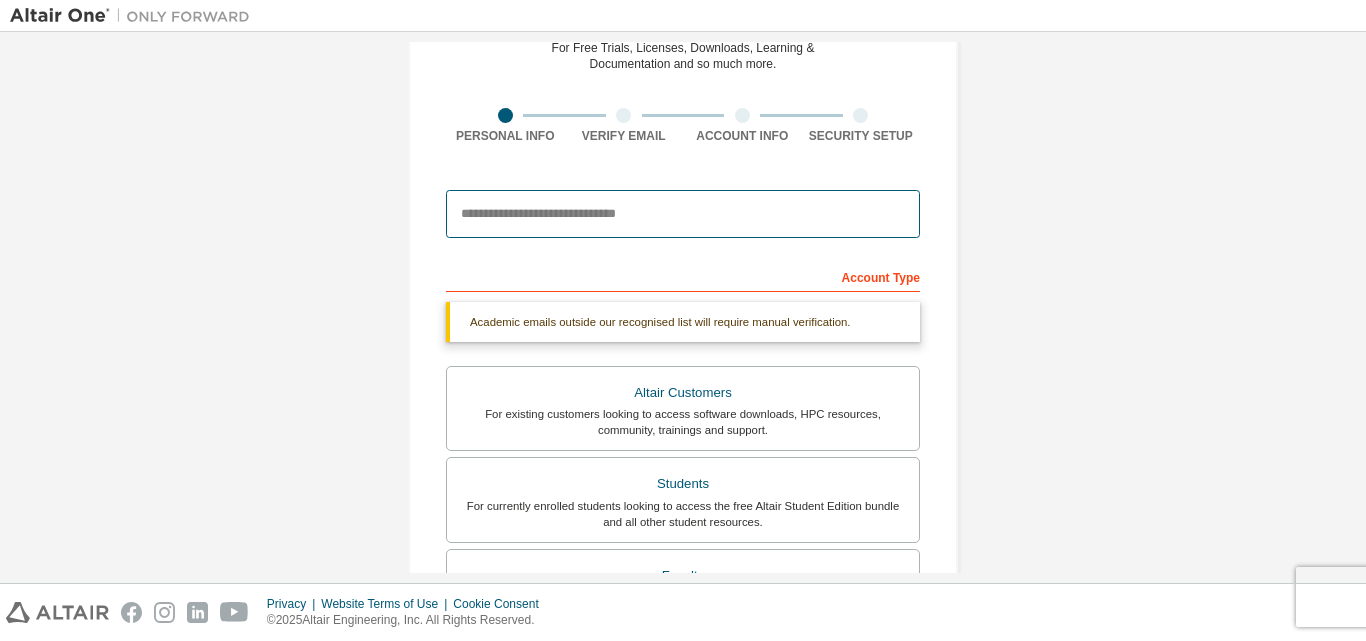 scroll, scrollTop: 400, scrollLeft: 0, axis: vertical 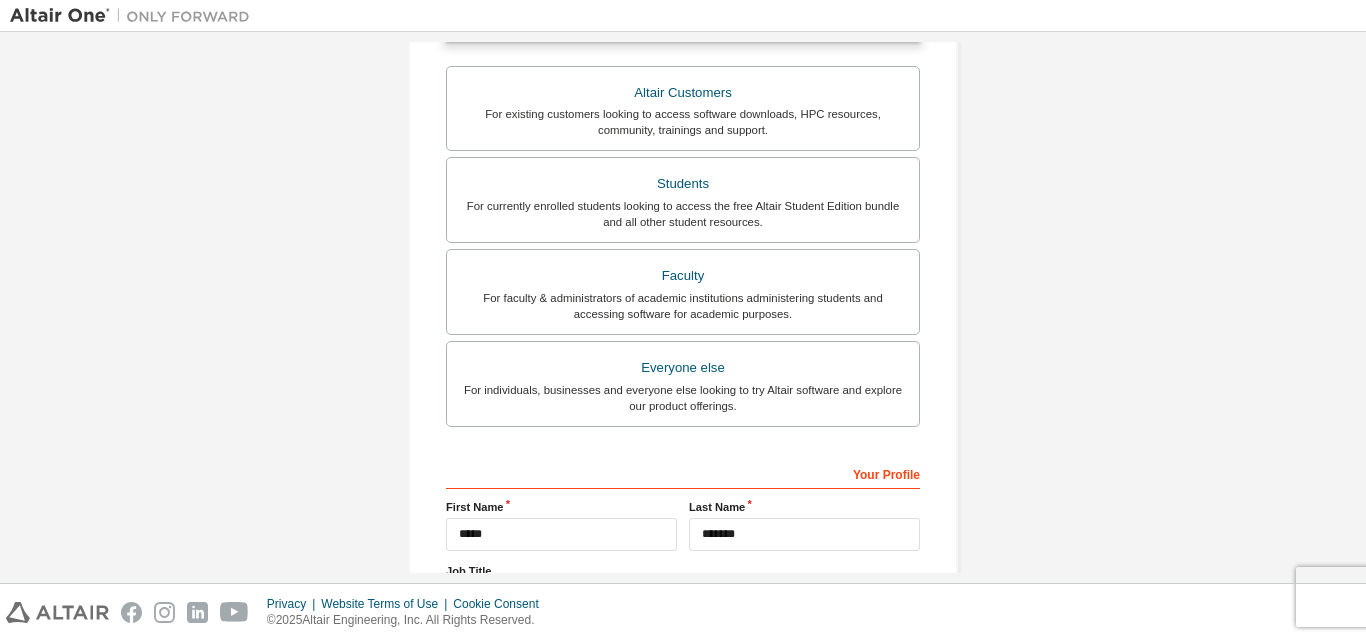 click on "Create an Altair One Account For Free Trials, Licenses, Downloads, Learning &  Documentation and so much more. Personal Info Verify Email Account Info Security Setup This is a federated email. No need to register a new account. You should be able to  login  by using your company's SSO credentials. Email already exists. Please try to  login  instead. Account Type Academic emails outside our recognised list will require manual verification. You must enter a valid email address provided by your academic institution (e.g.,   name@youruniversity.edu ).   What if I cannot get one? Altair Customers For existing customers looking to access software downloads, HPC resources, community, trainings and support. Students For currently enrolled students looking to access the free Altair Student Edition bundle and all other student resources. Faculty For faculty & administrators of academic institutions administering students and accessing software for academic purposes. Everyone else Your Profile First Name **** Last Name" at bounding box center (683, 197) 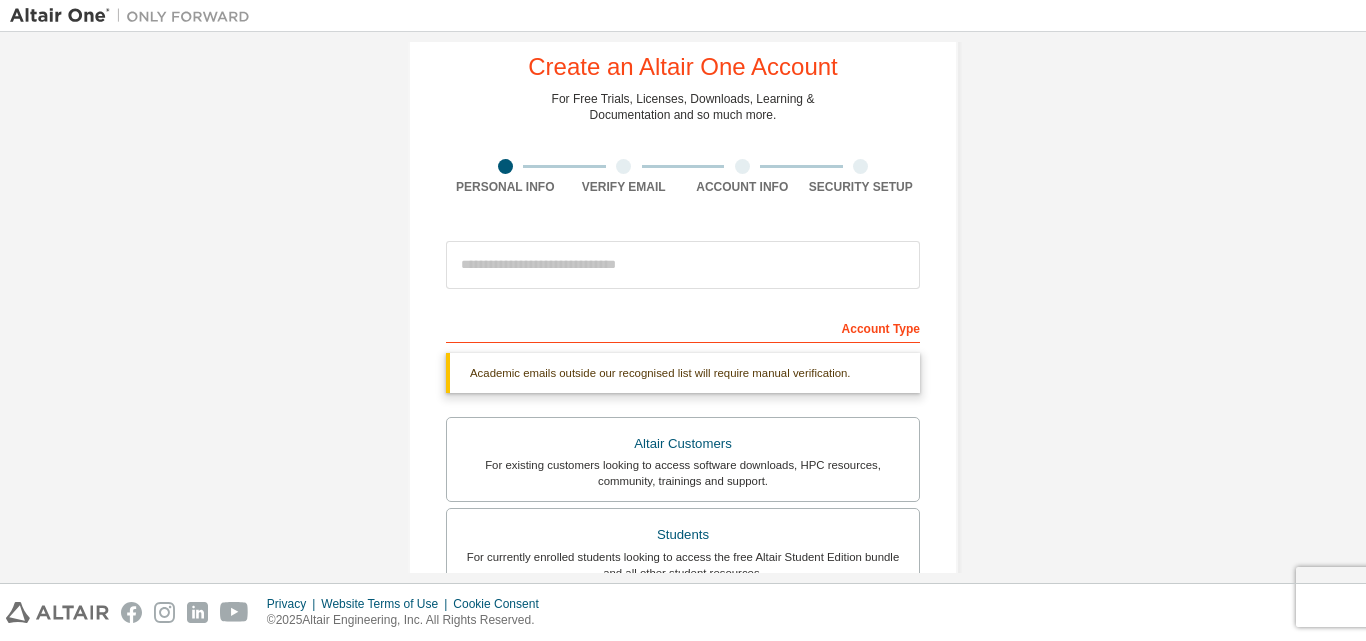 scroll, scrollTop: 0, scrollLeft: 0, axis: both 